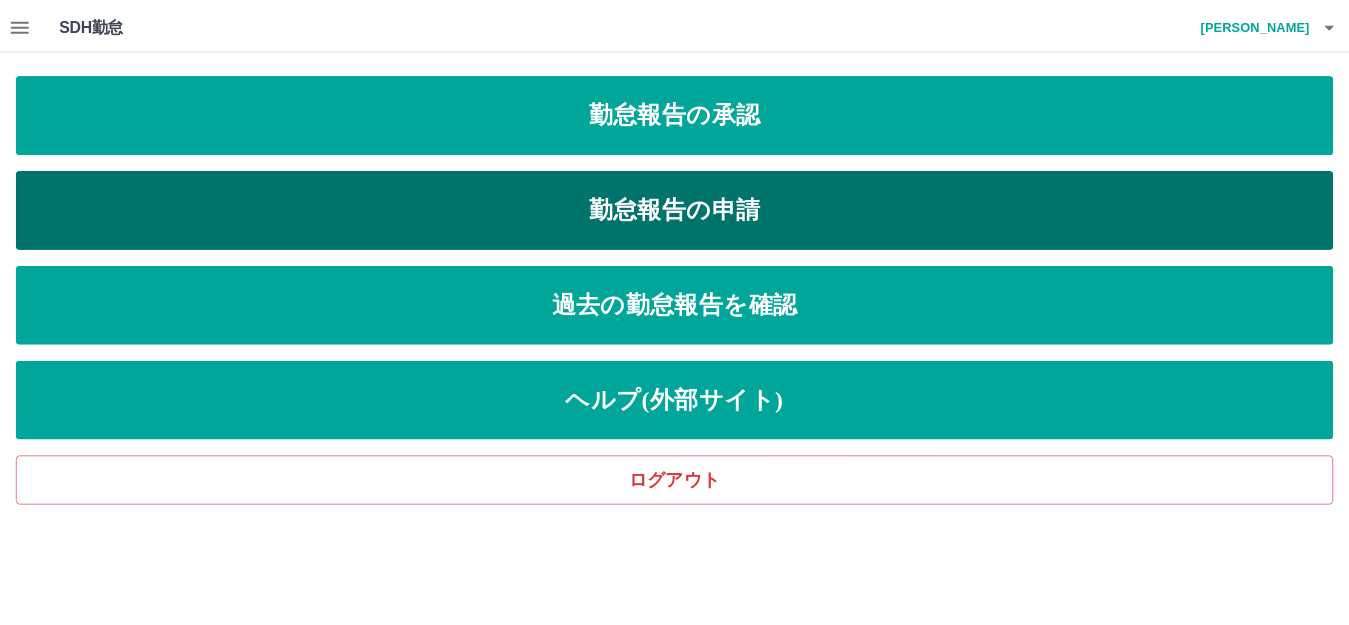 scroll, scrollTop: 0, scrollLeft: 0, axis: both 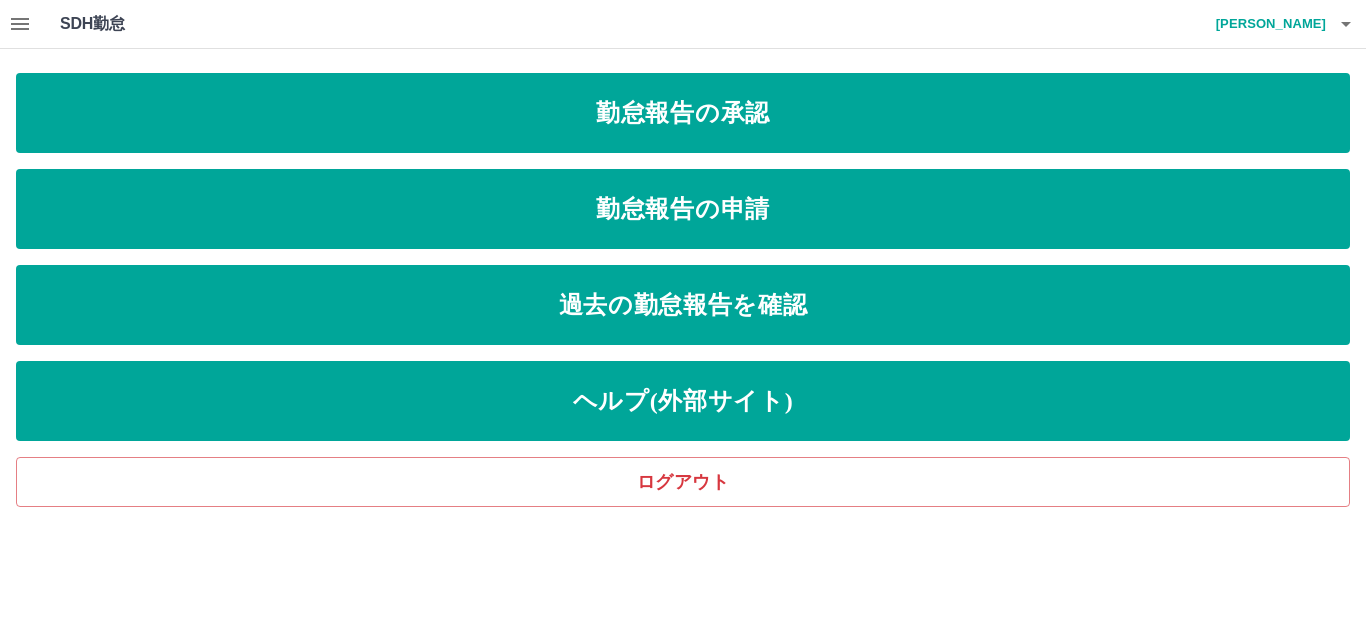 click 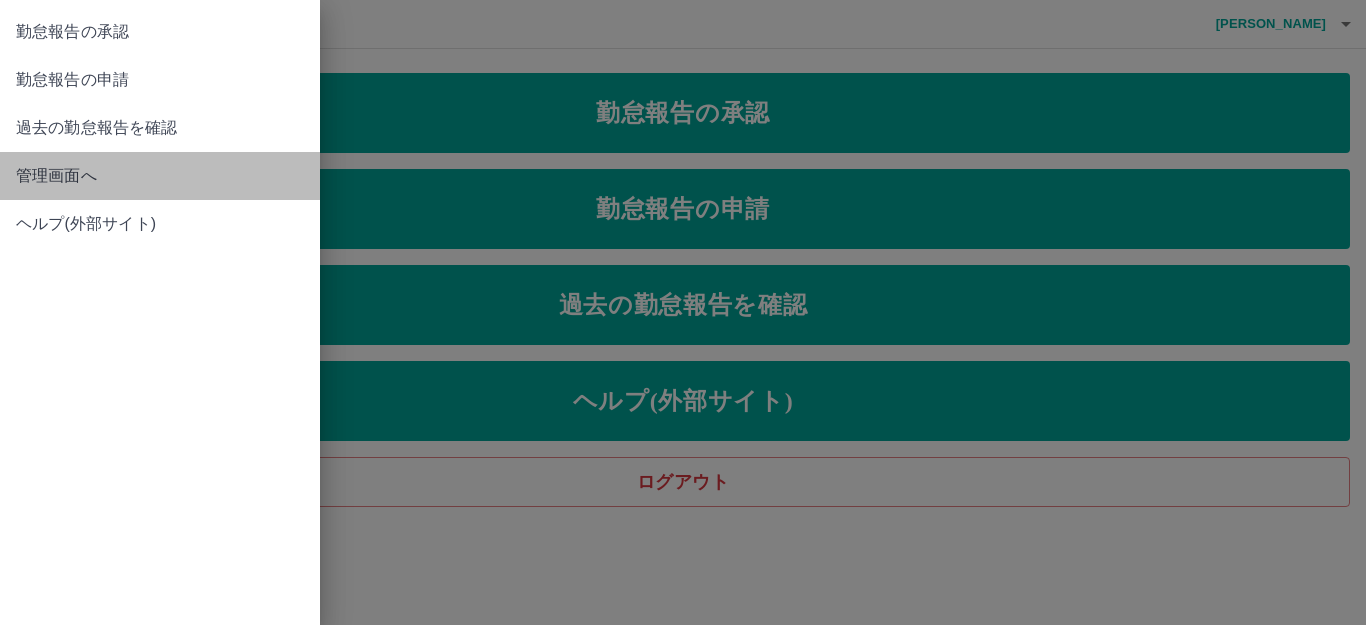 click on "管理画面へ" at bounding box center (160, 176) 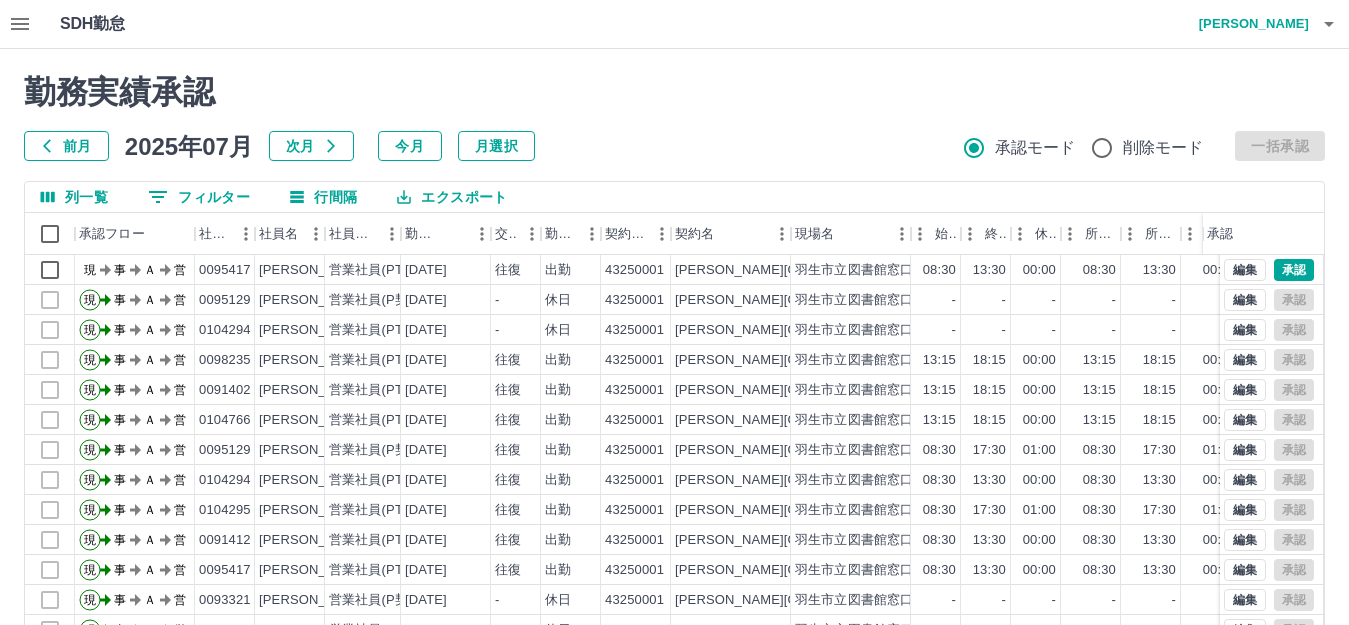 scroll, scrollTop: 104, scrollLeft: 0, axis: vertical 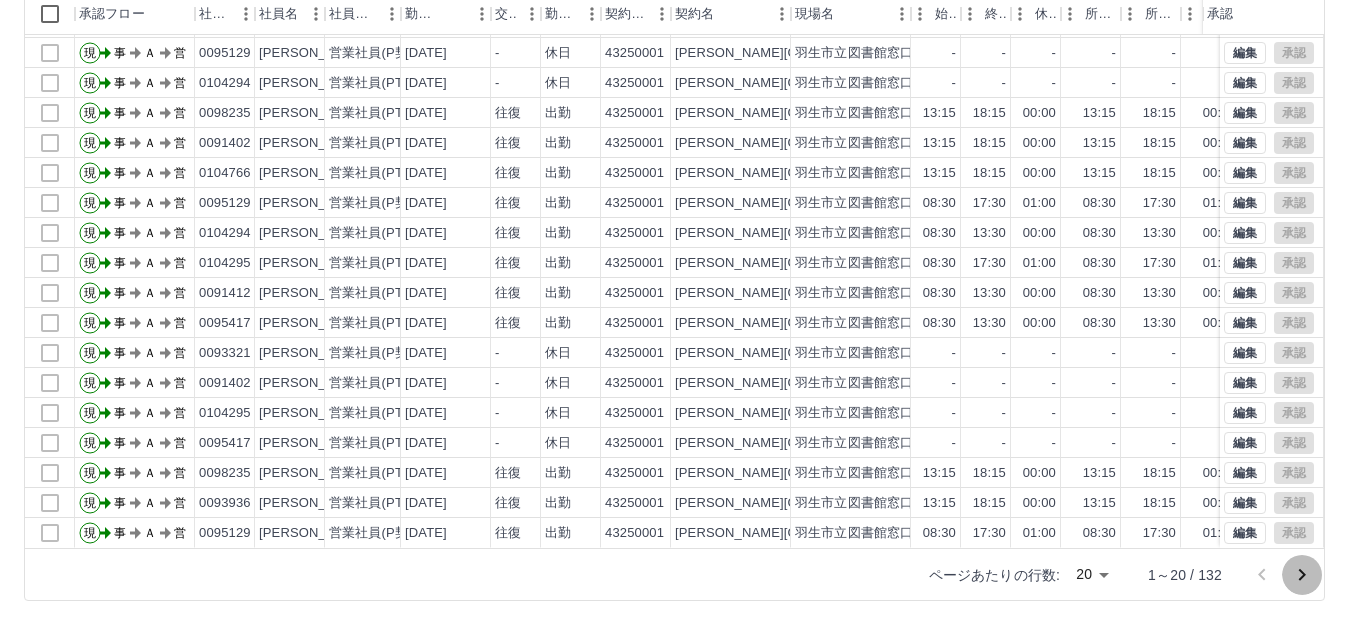 click 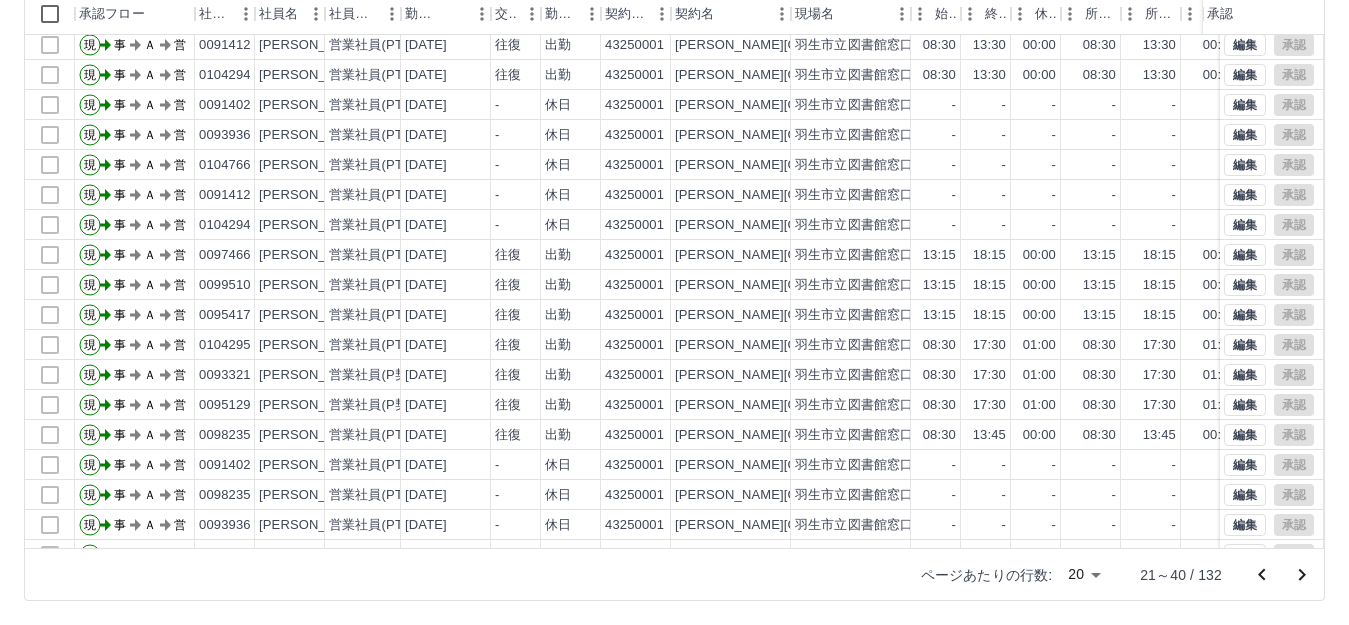 scroll, scrollTop: 104, scrollLeft: 0, axis: vertical 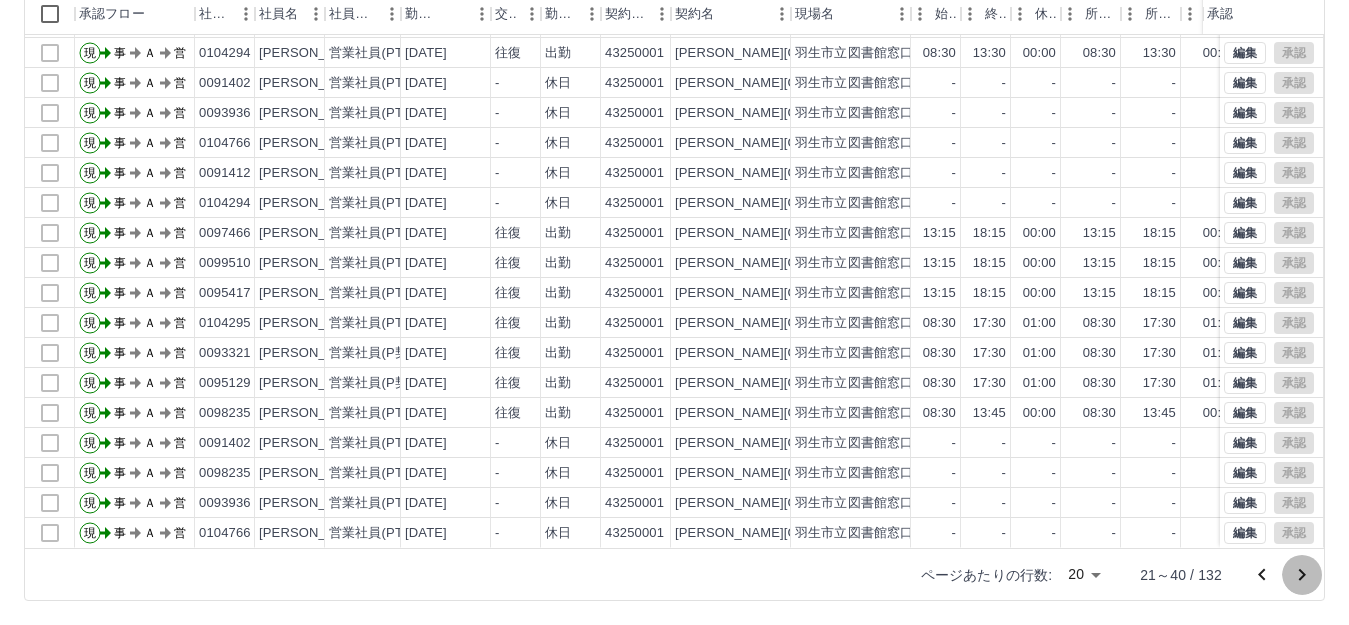 click 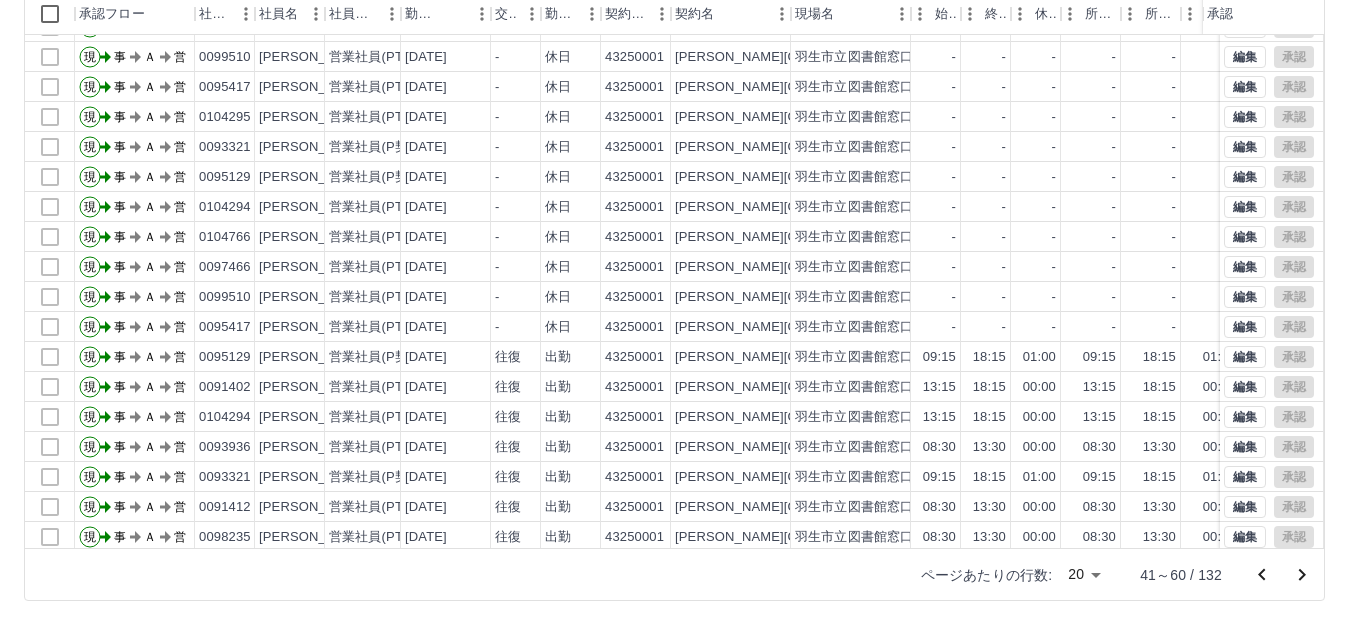 scroll, scrollTop: 104, scrollLeft: 0, axis: vertical 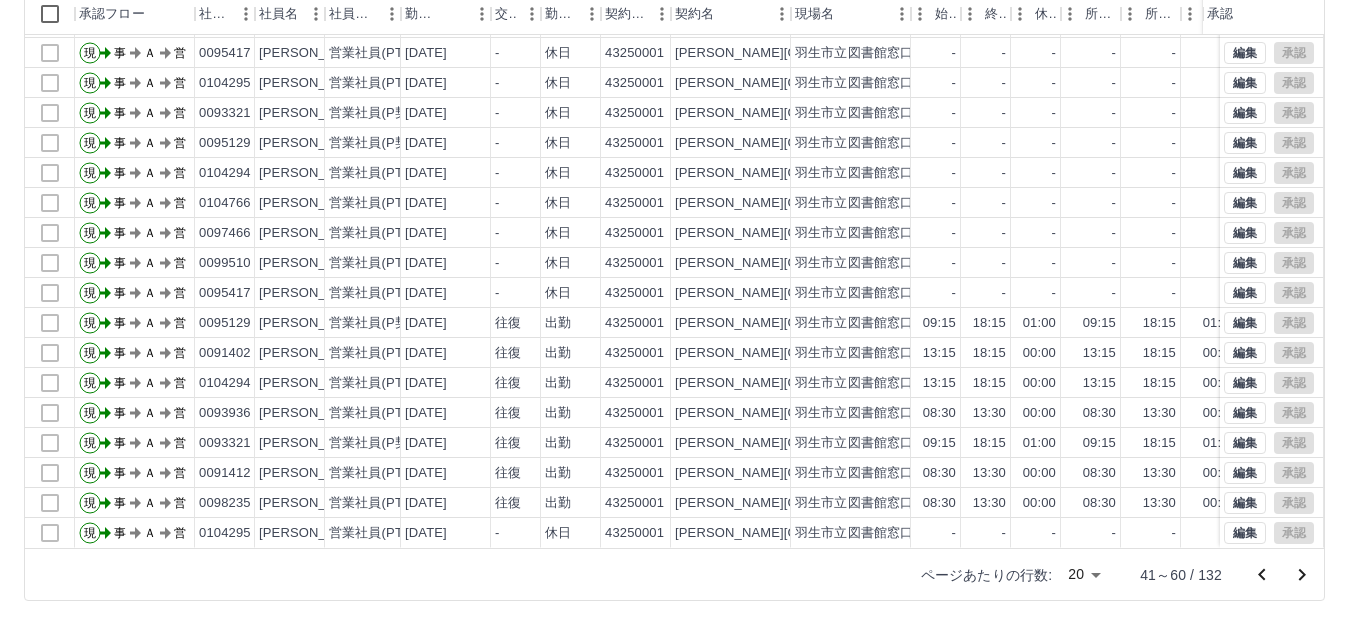 click 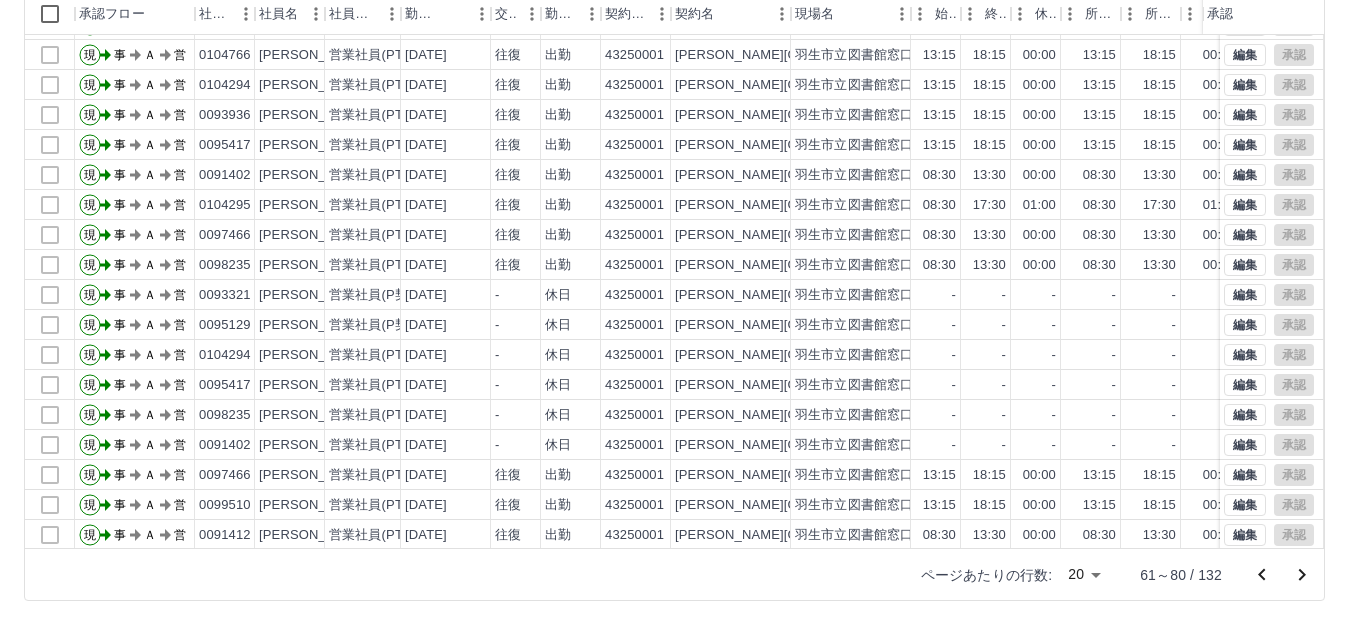 scroll, scrollTop: 104, scrollLeft: 0, axis: vertical 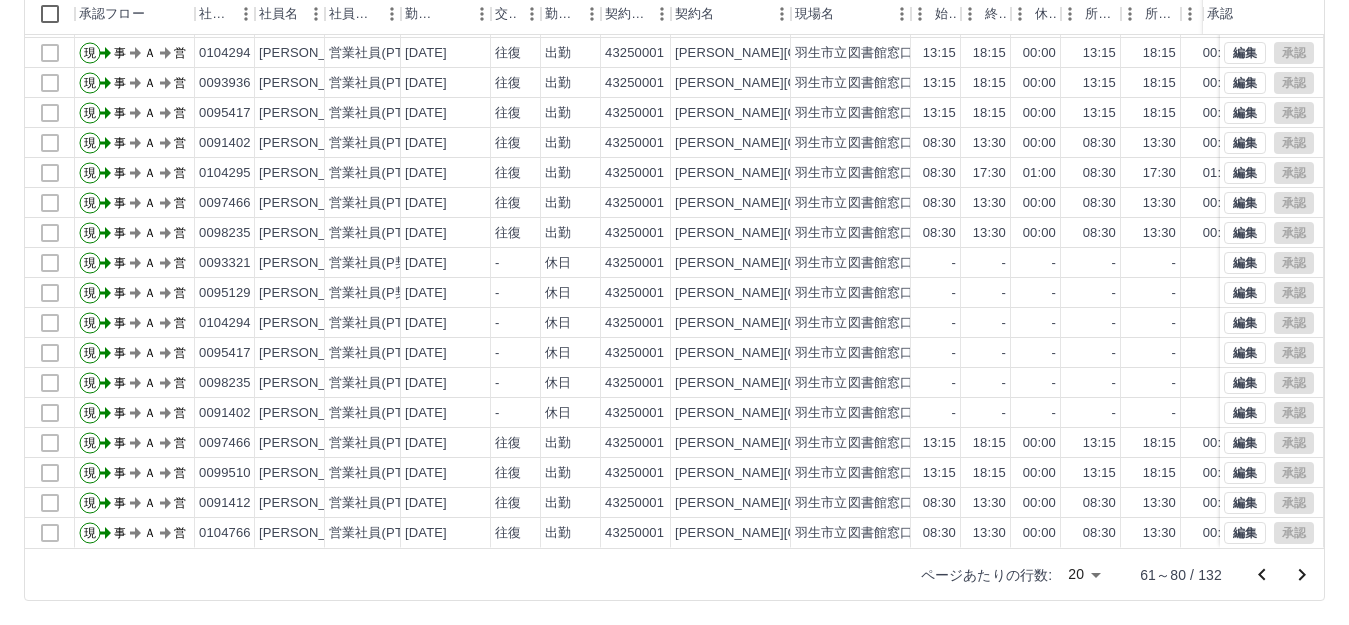 click 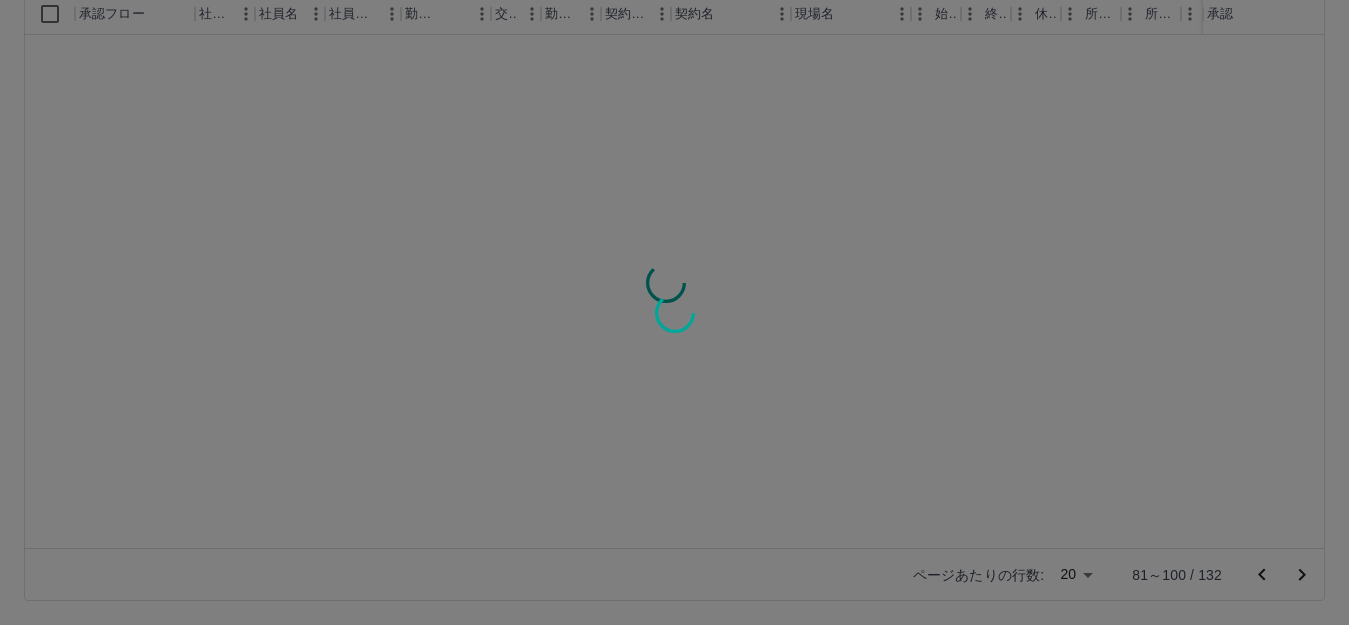 scroll, scrollTop: 0, scrollLeft: 0, axis: both 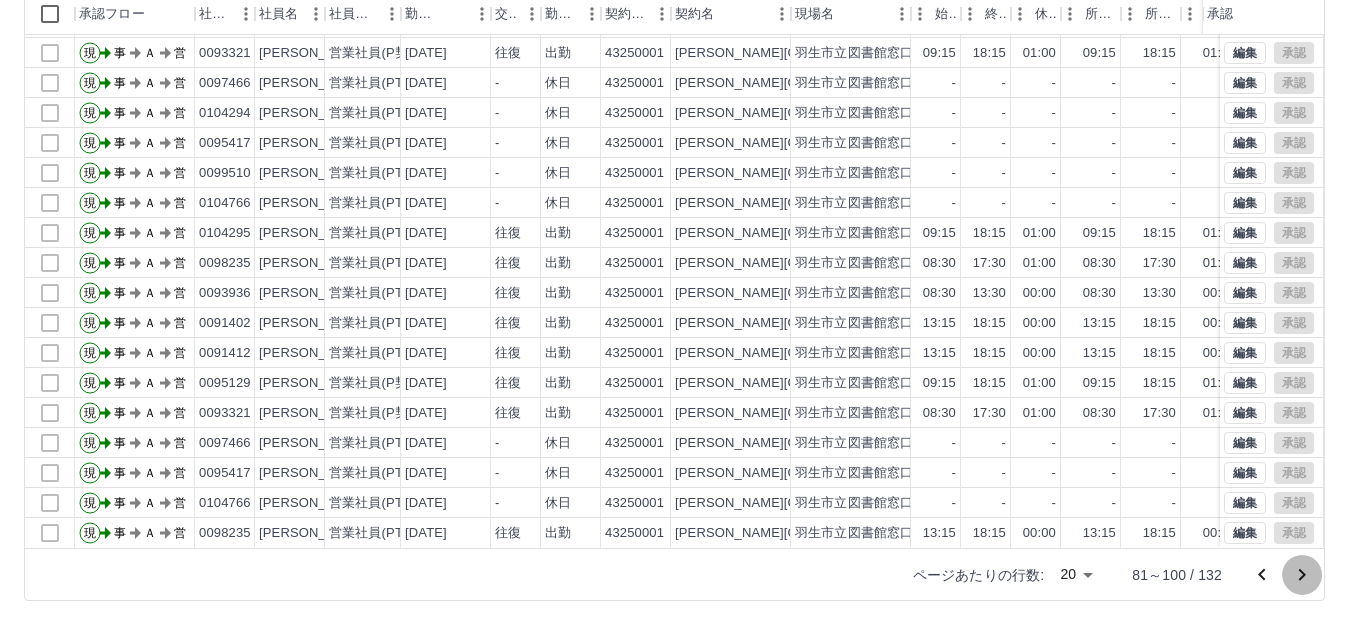 click 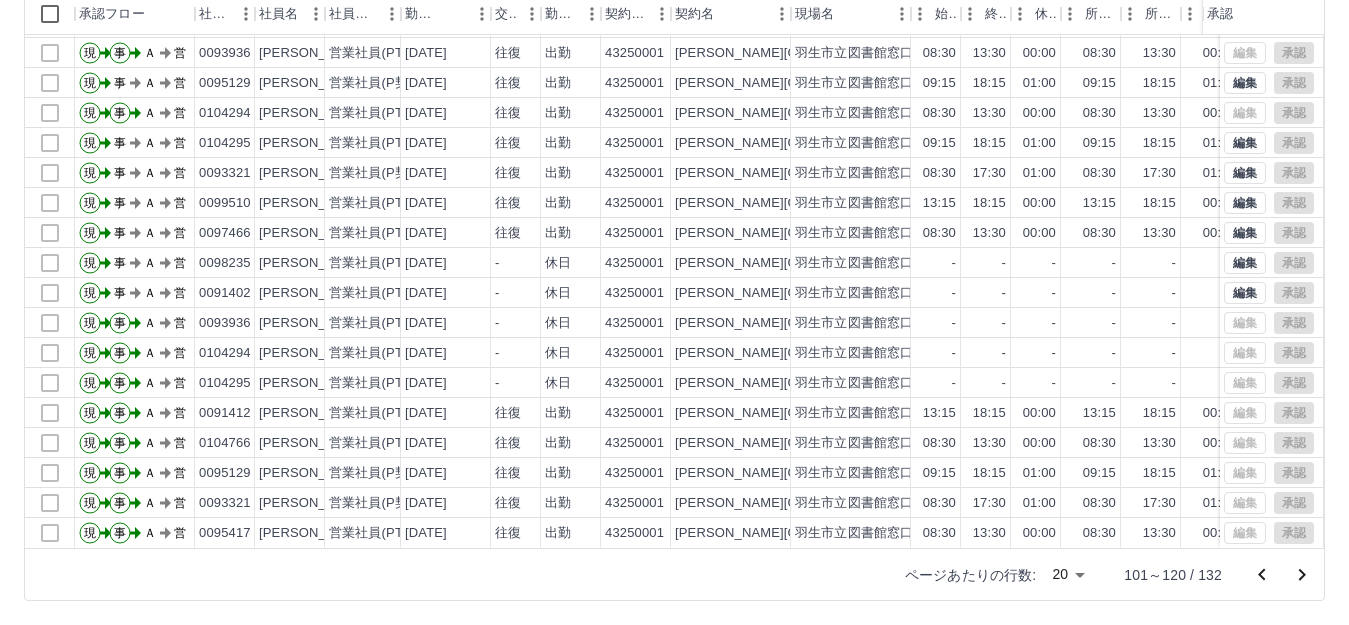 scroll, scrollTop: 104, scrollLeft: 0, axis: vertical 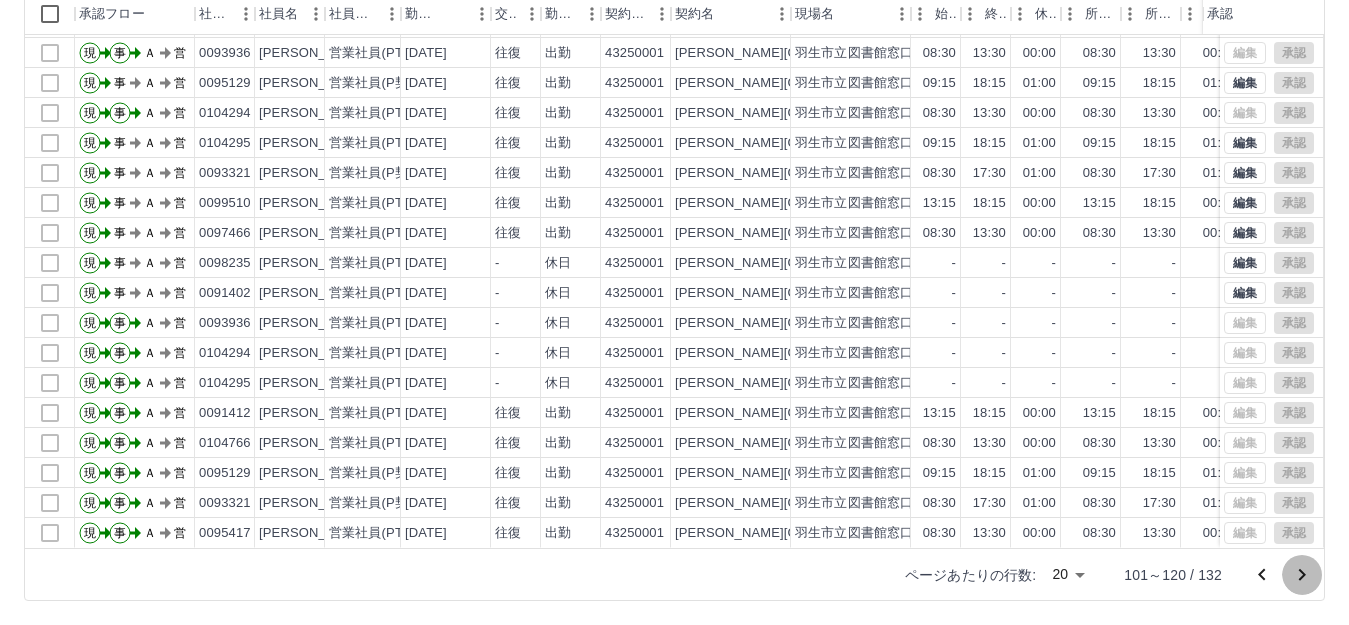 click 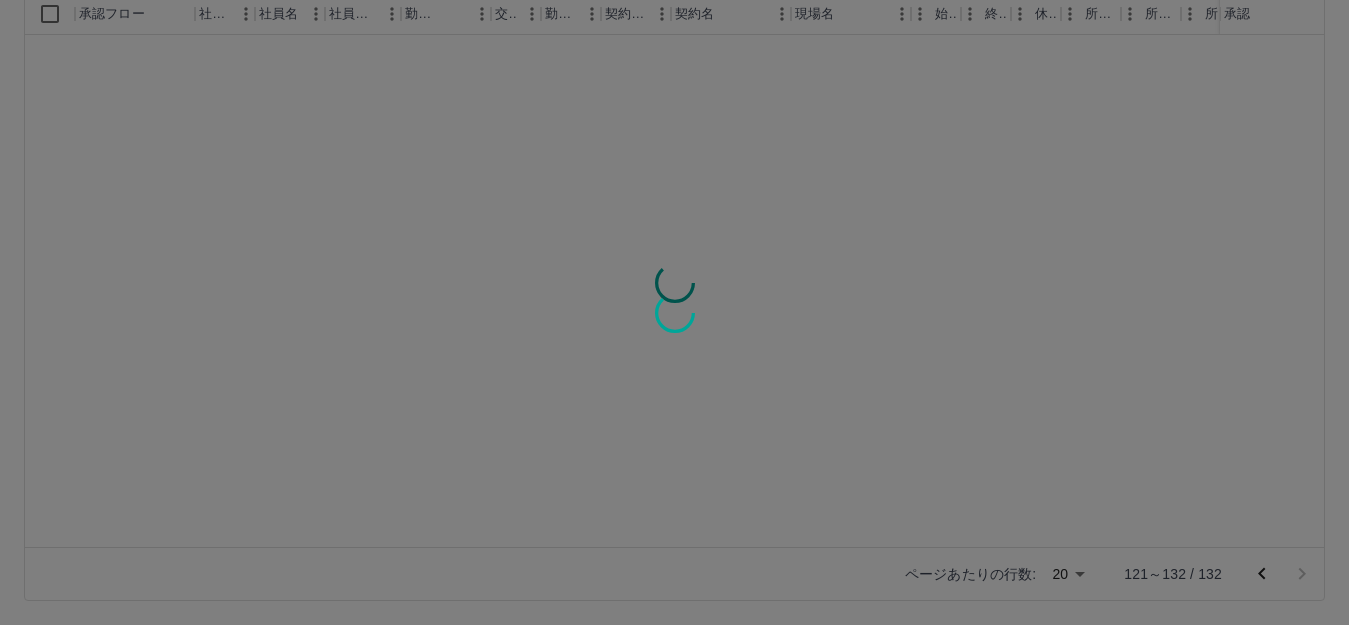 scroll, scrollTop: 0, scrollLeft: 0, axis: both 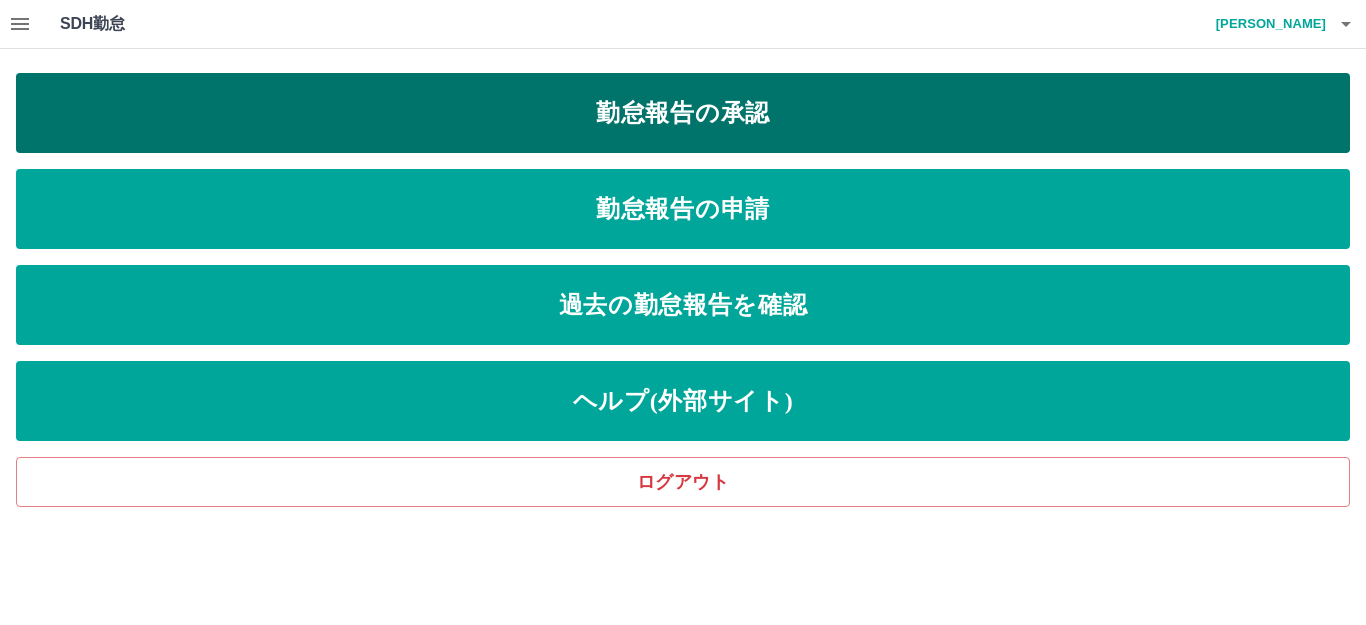 click on "勤怠報告の承認" at bounding box center (683, 113) 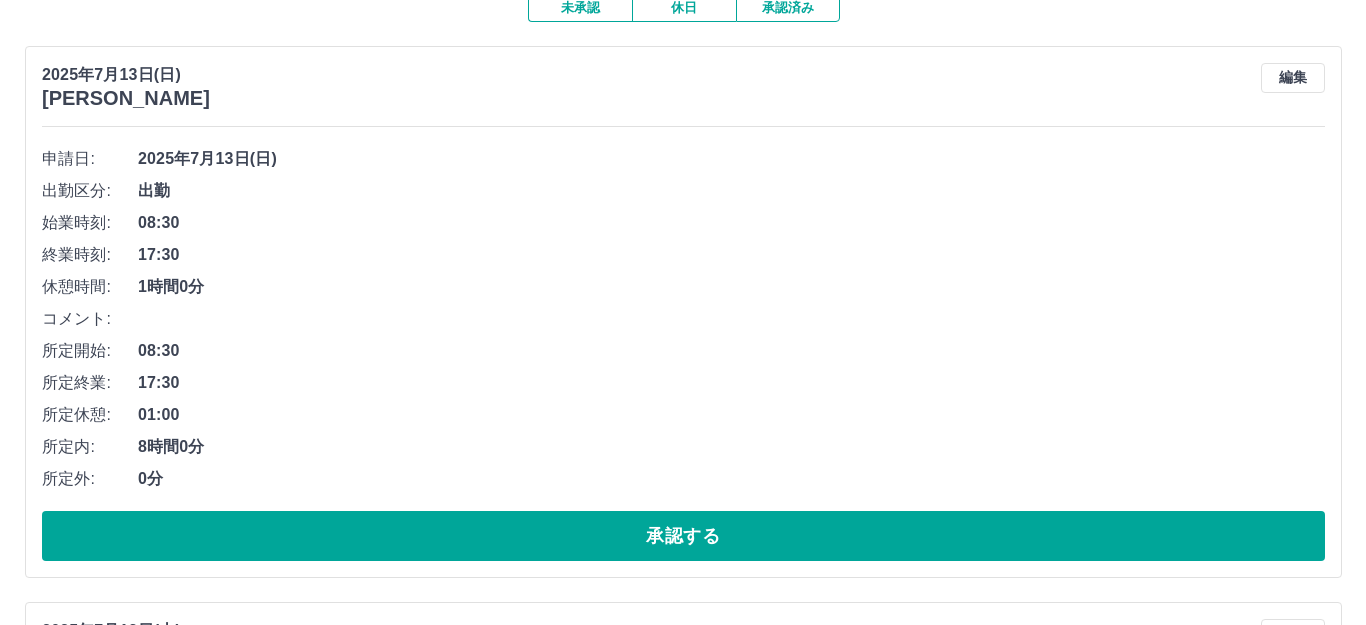 scroll, scrollTop: 0, scrollLeft: 0, axis: both 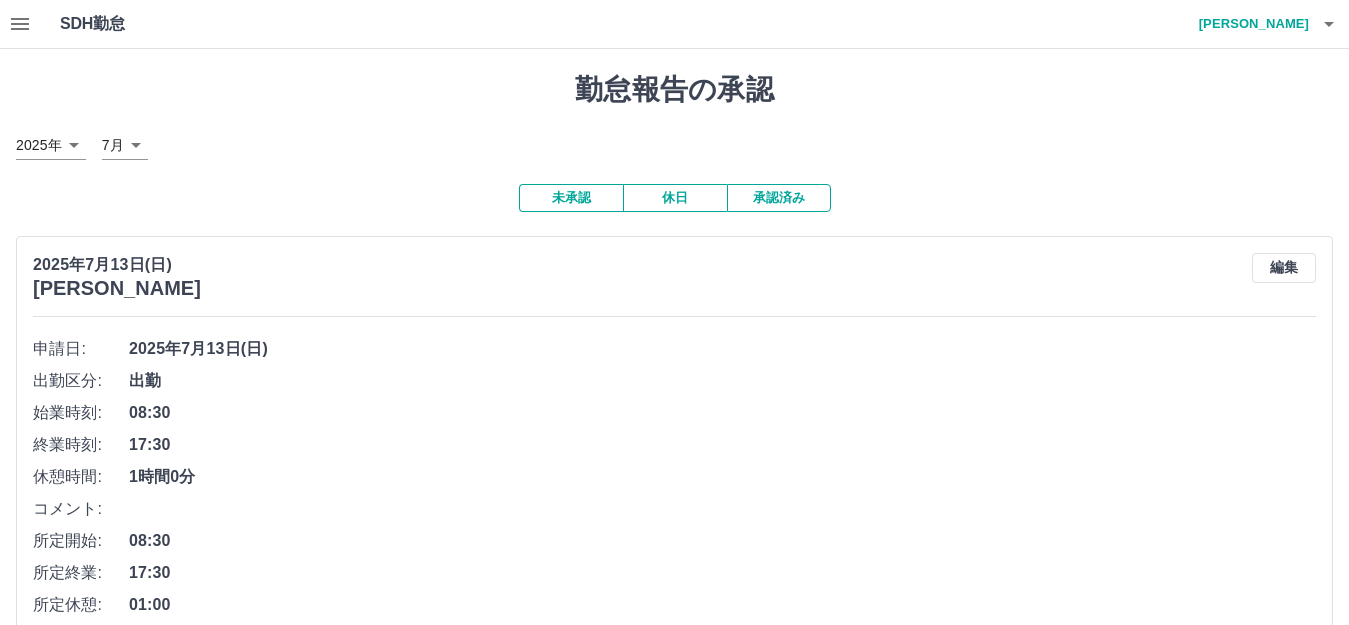 click at bounding box center [1329, 24] 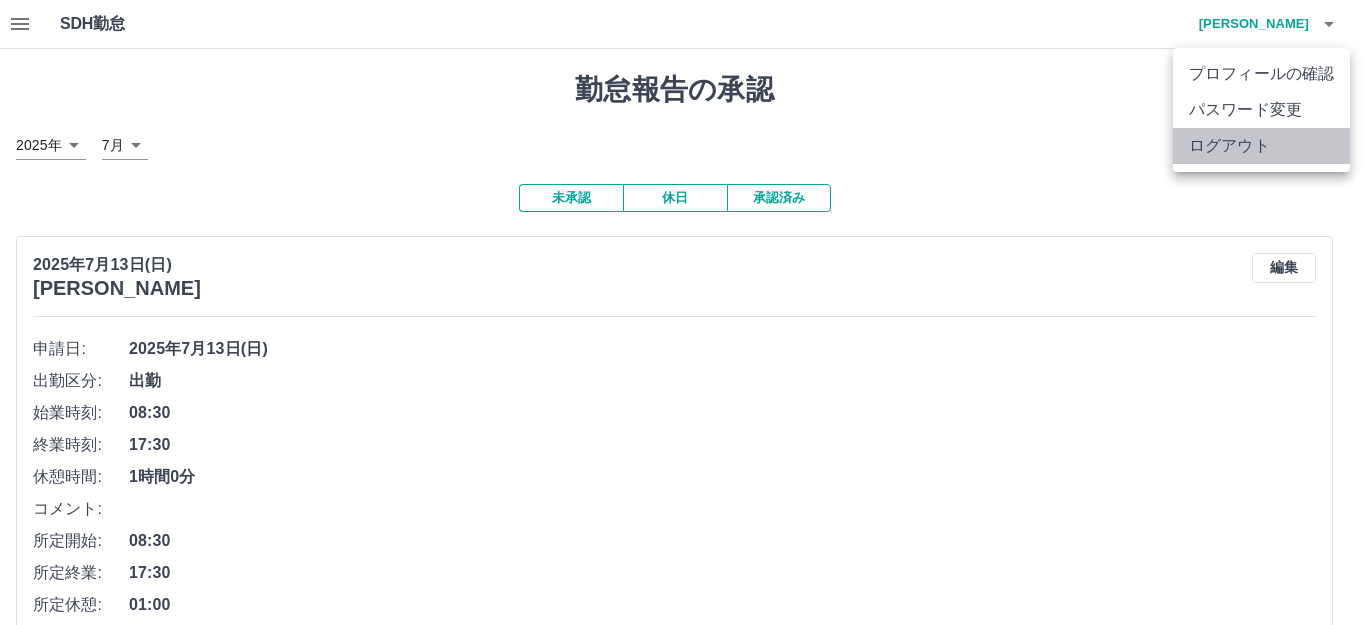 click on "ログアウト" at bounding box center [1261, 146] 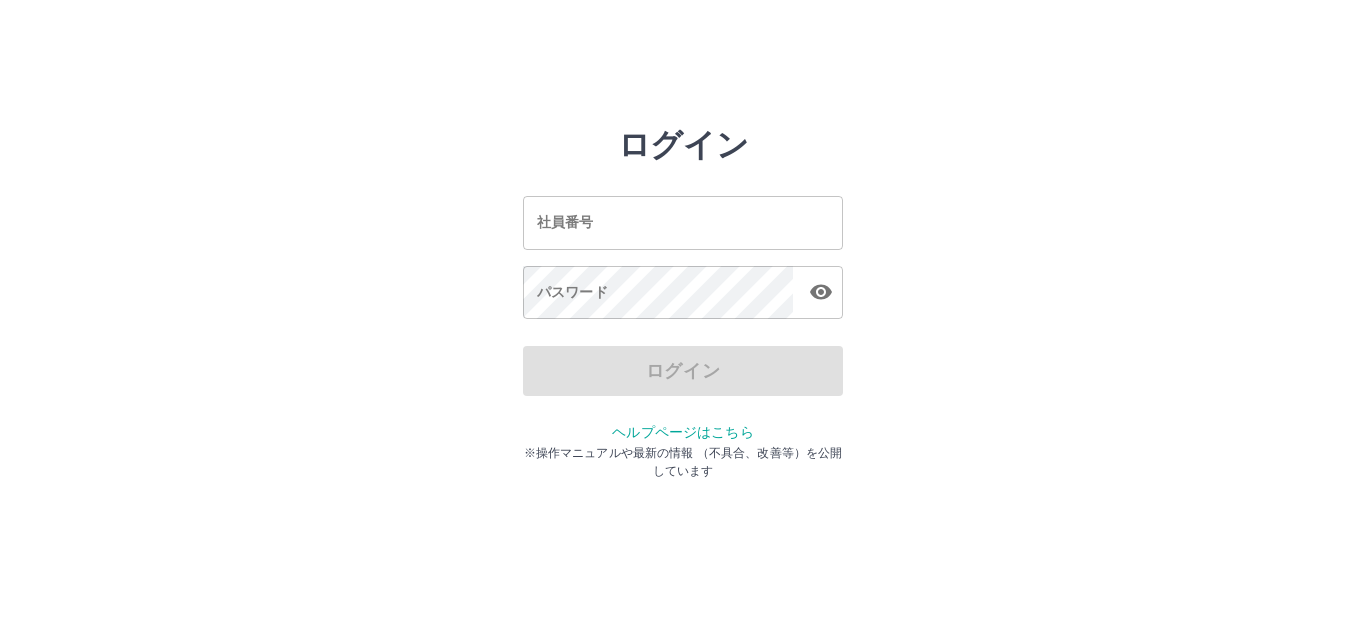 scroll, scrollTop: 0, scrollLeft: 0, axis: both 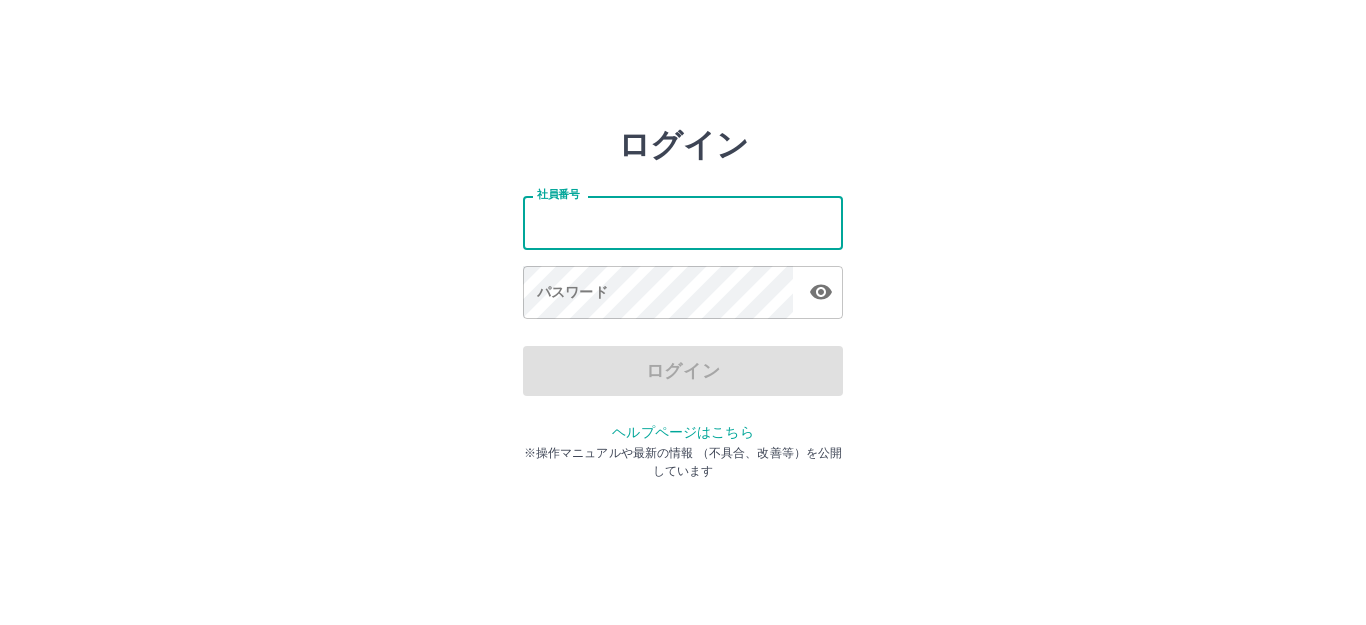 drag, startPoint x: 1060, startPoint y: 106, endPoint x: 1147, endPoint y: 127, distance: 89.498604 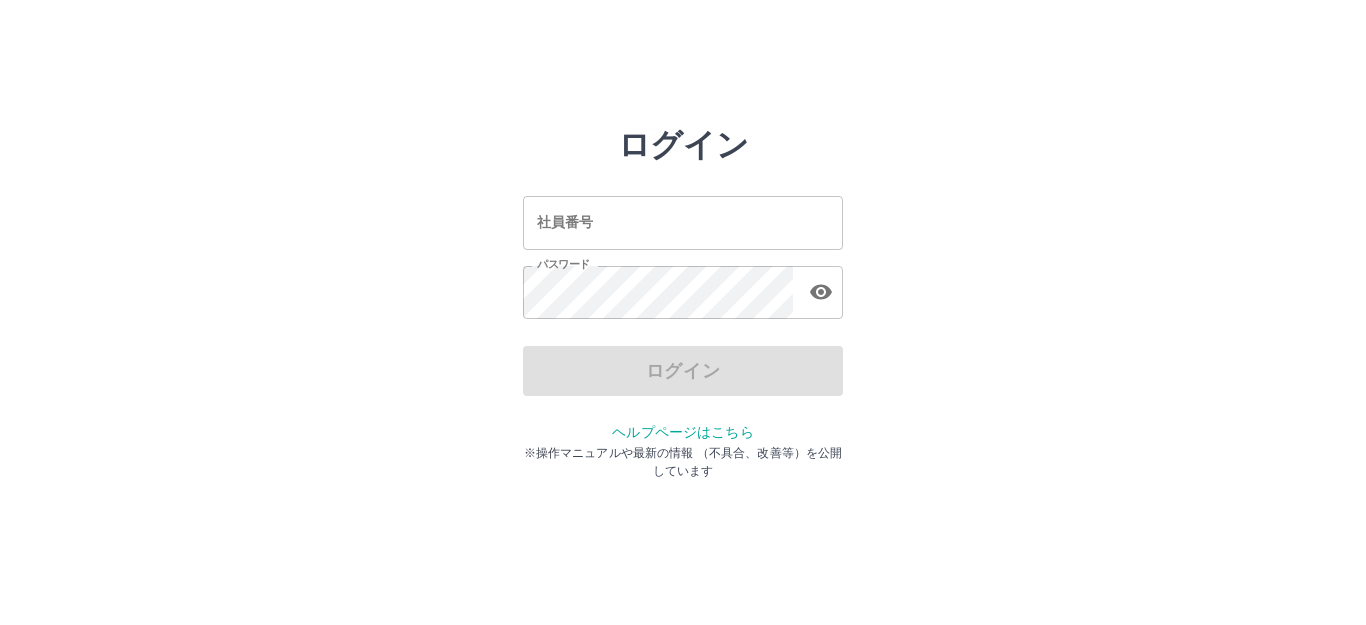 click on "ログイン" at bounding box center [683, 371] 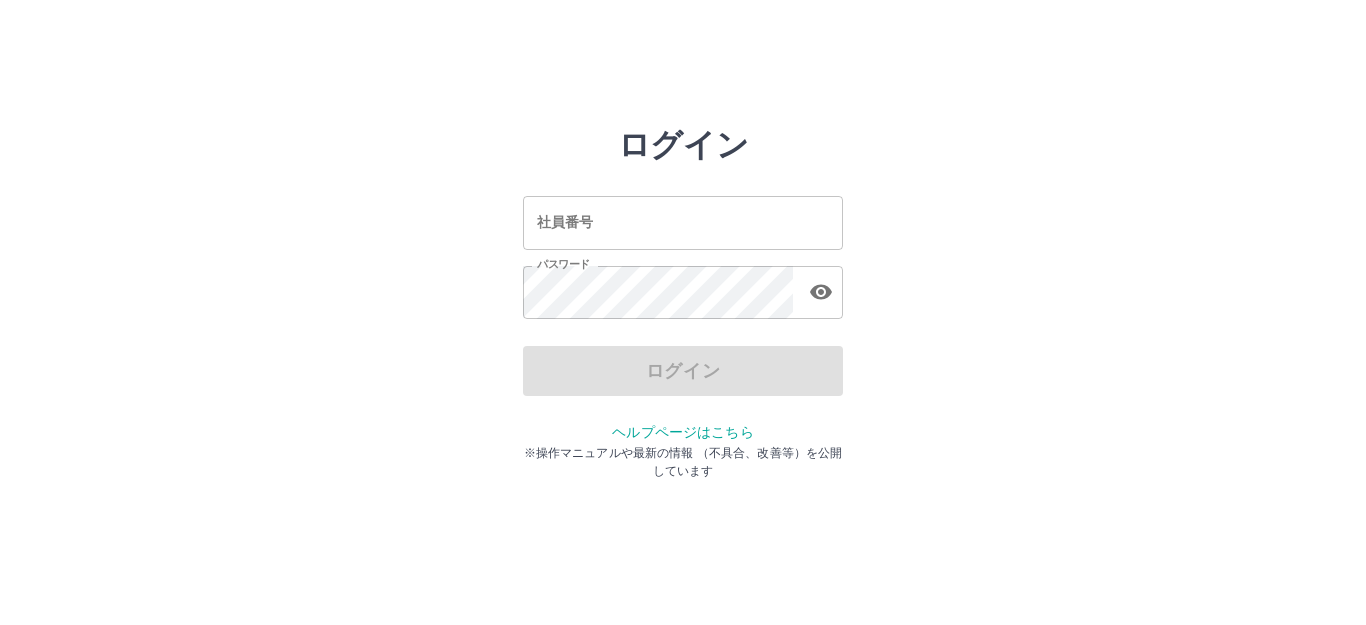 click on "ログイン" at bounding box center (683, 371) 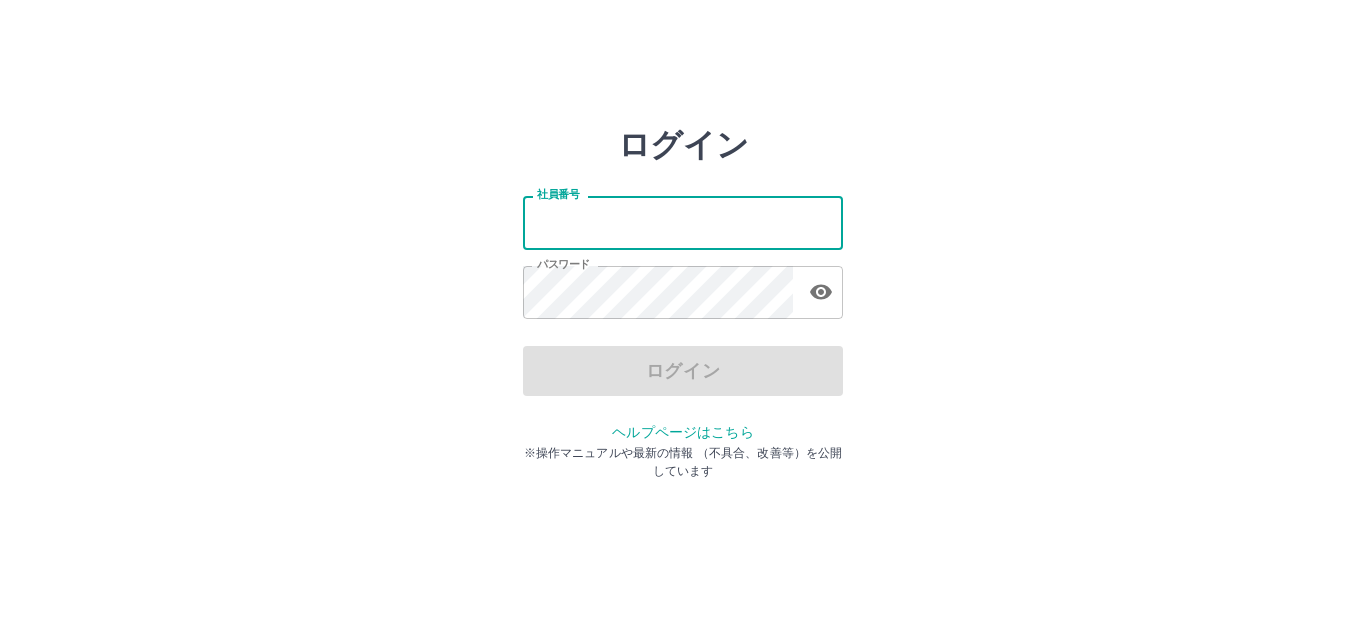 click on "社員番号" at bounding box center [683, 222] 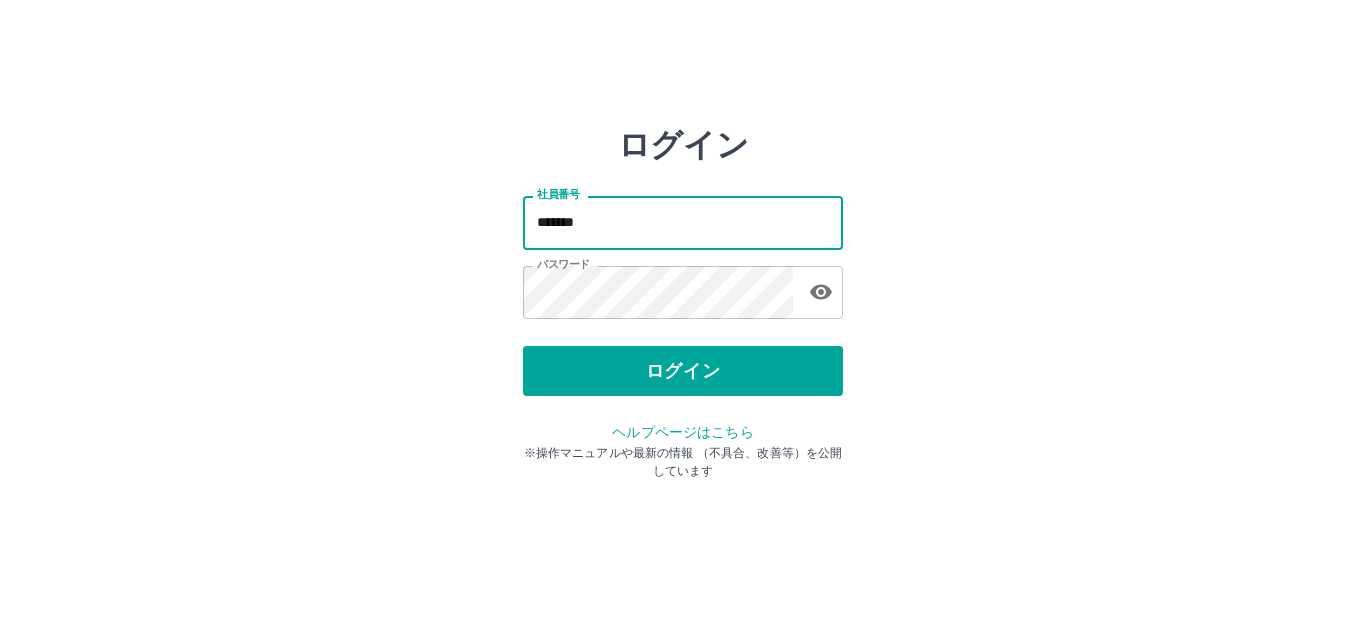 type on "*******" 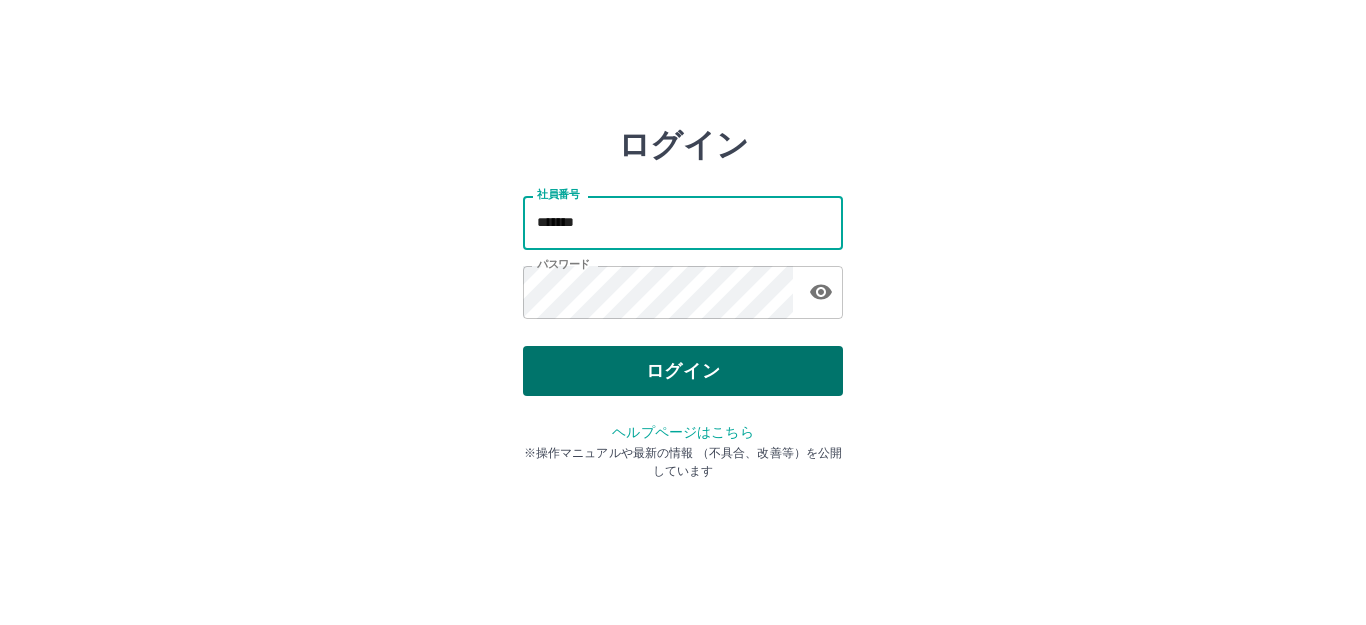 click on "ログイン" at bounding box center [683, 371] 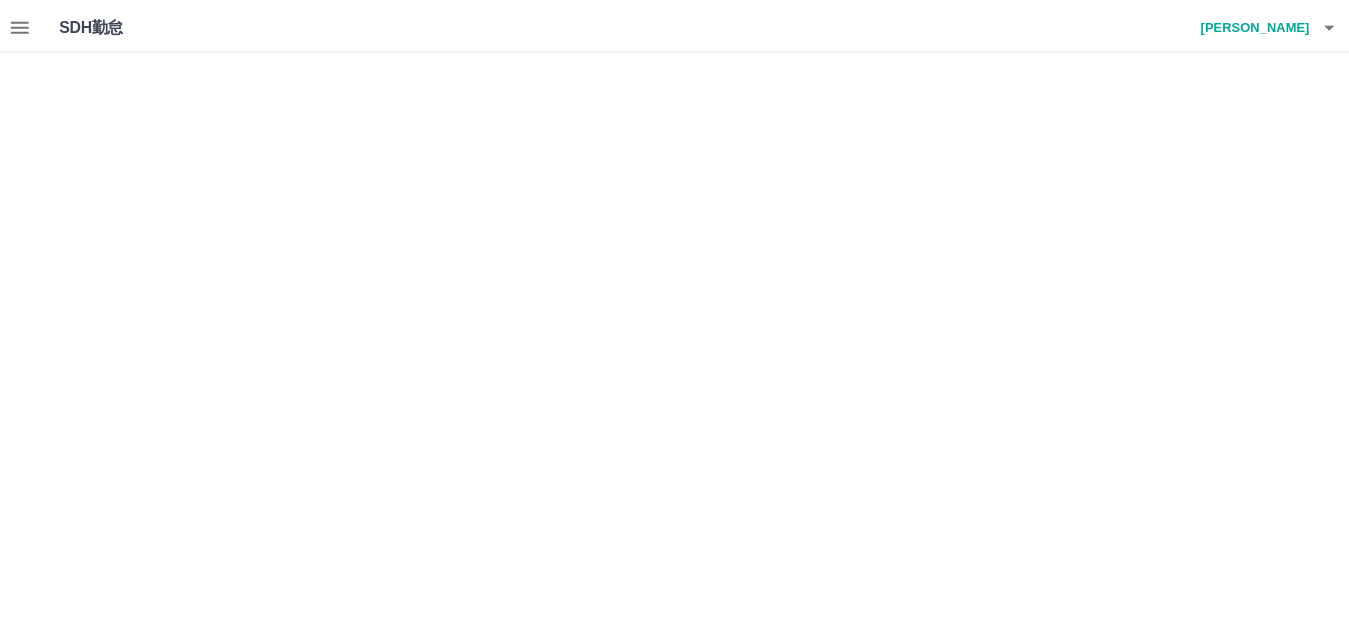 scroll, scrollTop: 0, scrollLeft: 0, axis: both 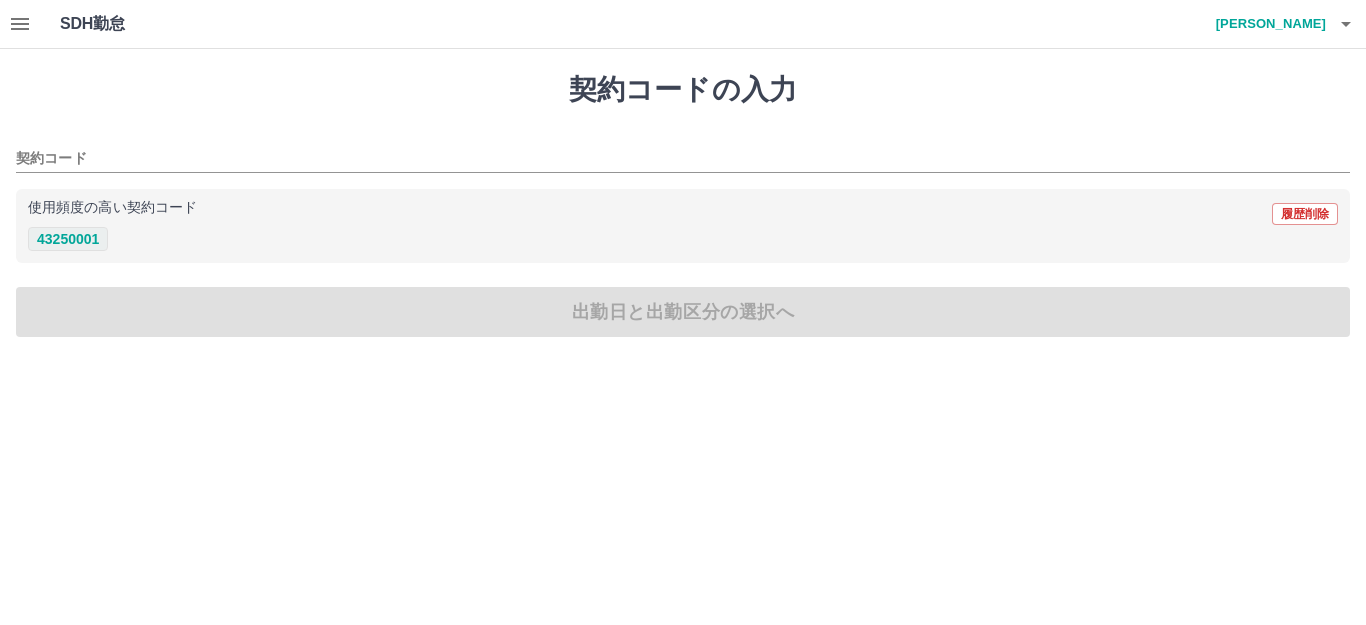 click on "43250001" at bounding box center (68, 239) 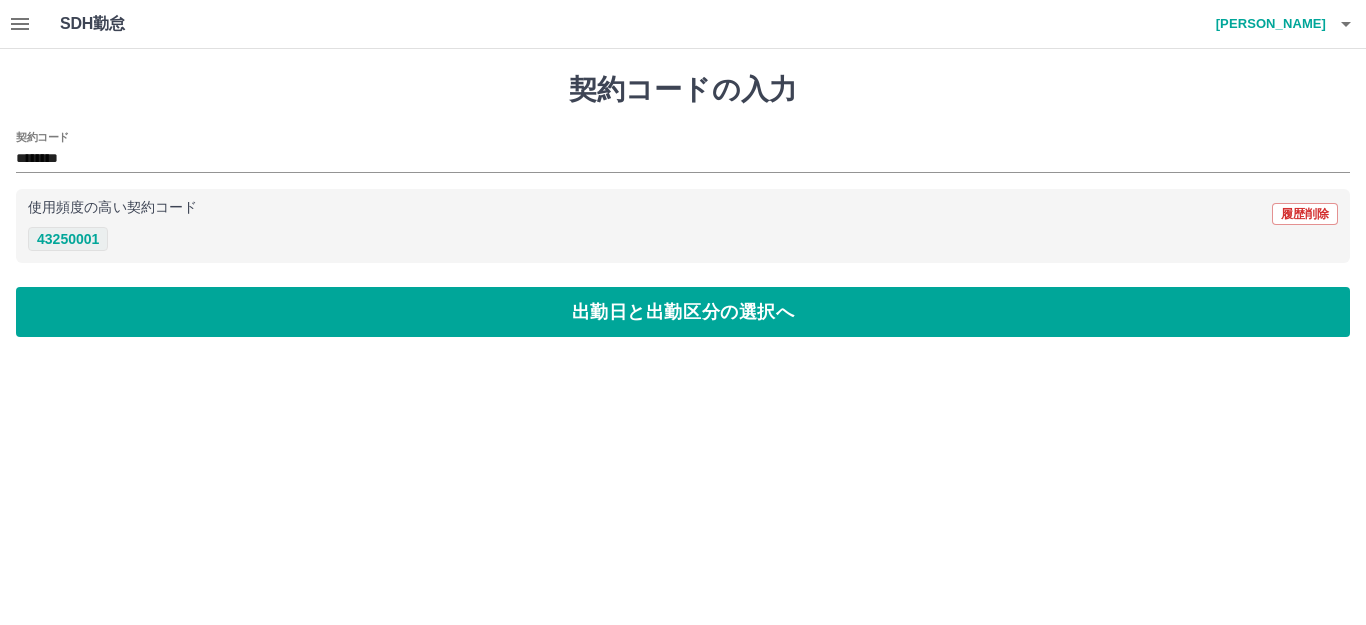 type on "********" 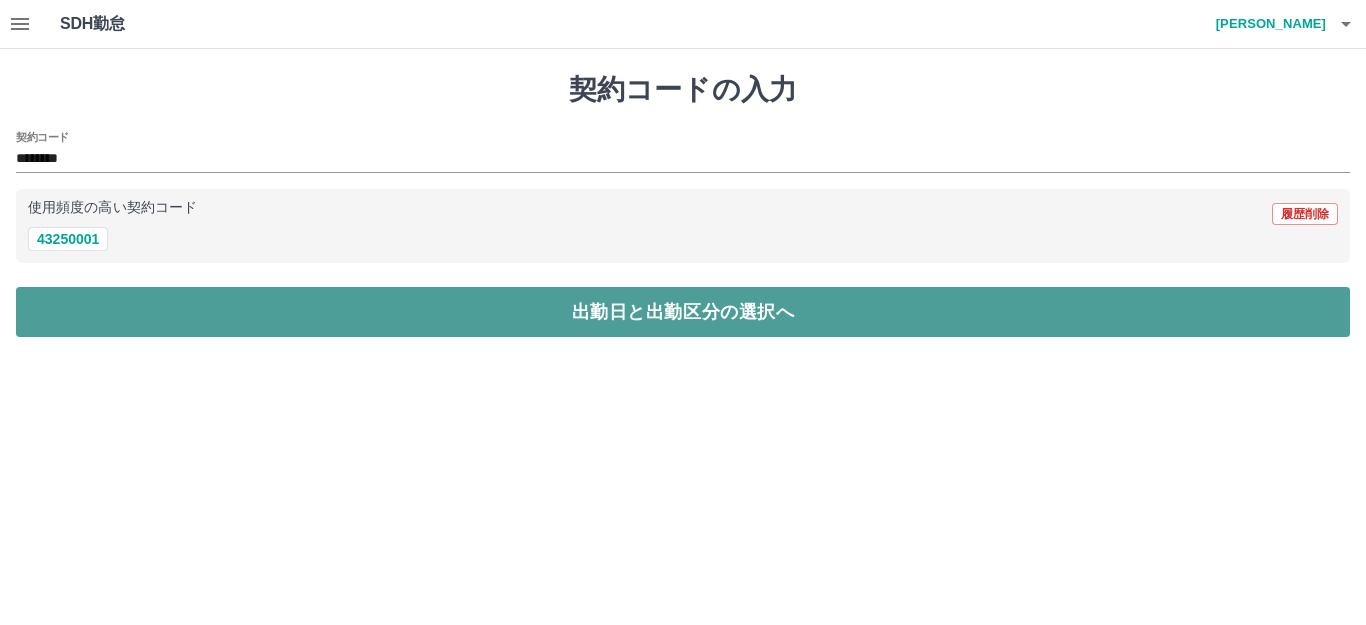 click on "出勤日と出勤区分の選択へ" at bounding box center (683, 312) 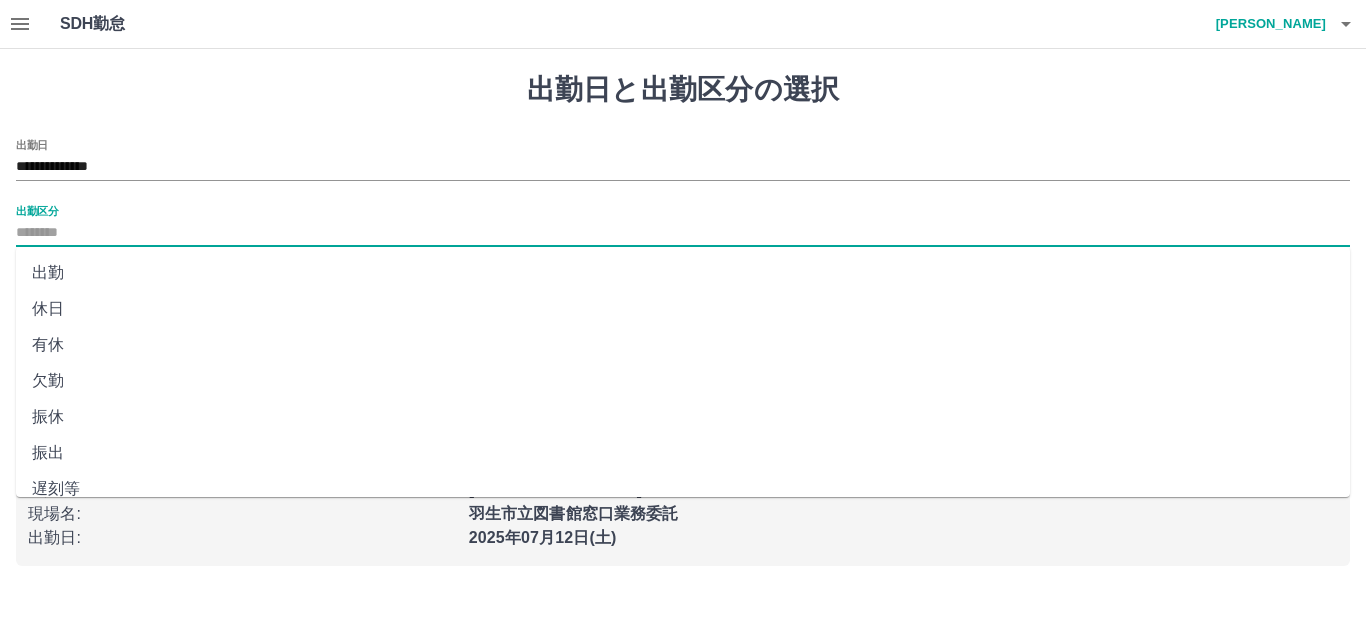 click on "出勤区分" at bounding box center (683, 233) 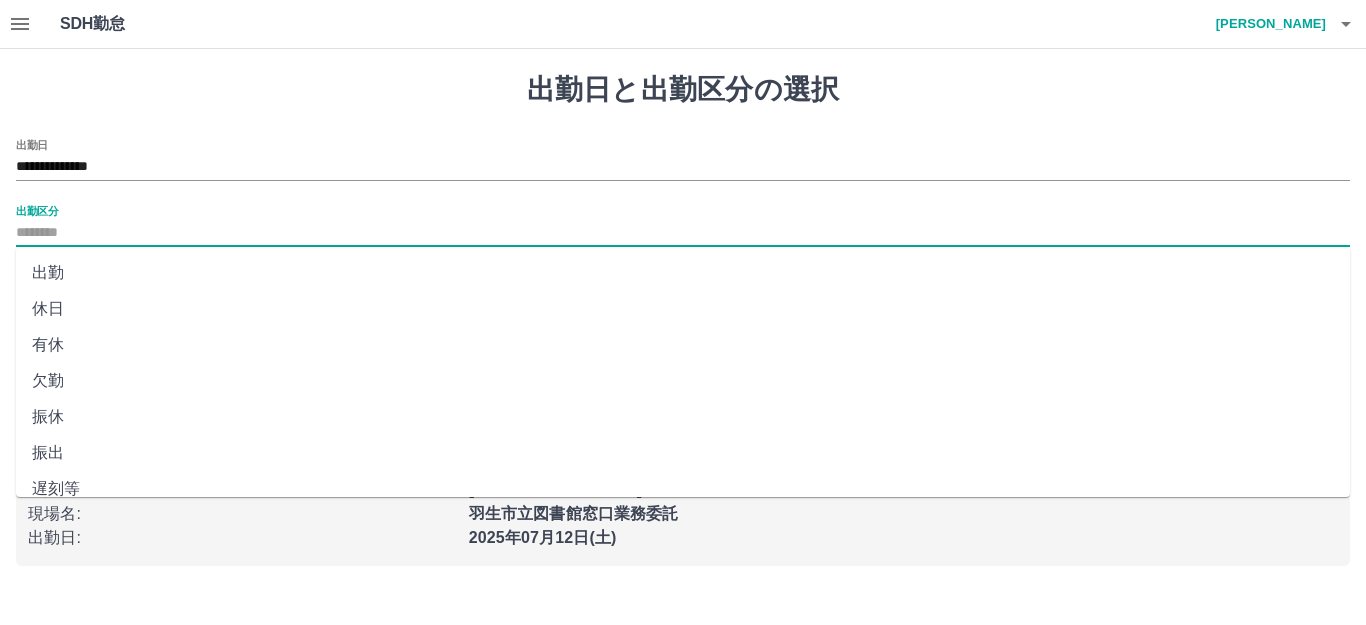 click on "出勤" at bounding box center (683, 273) 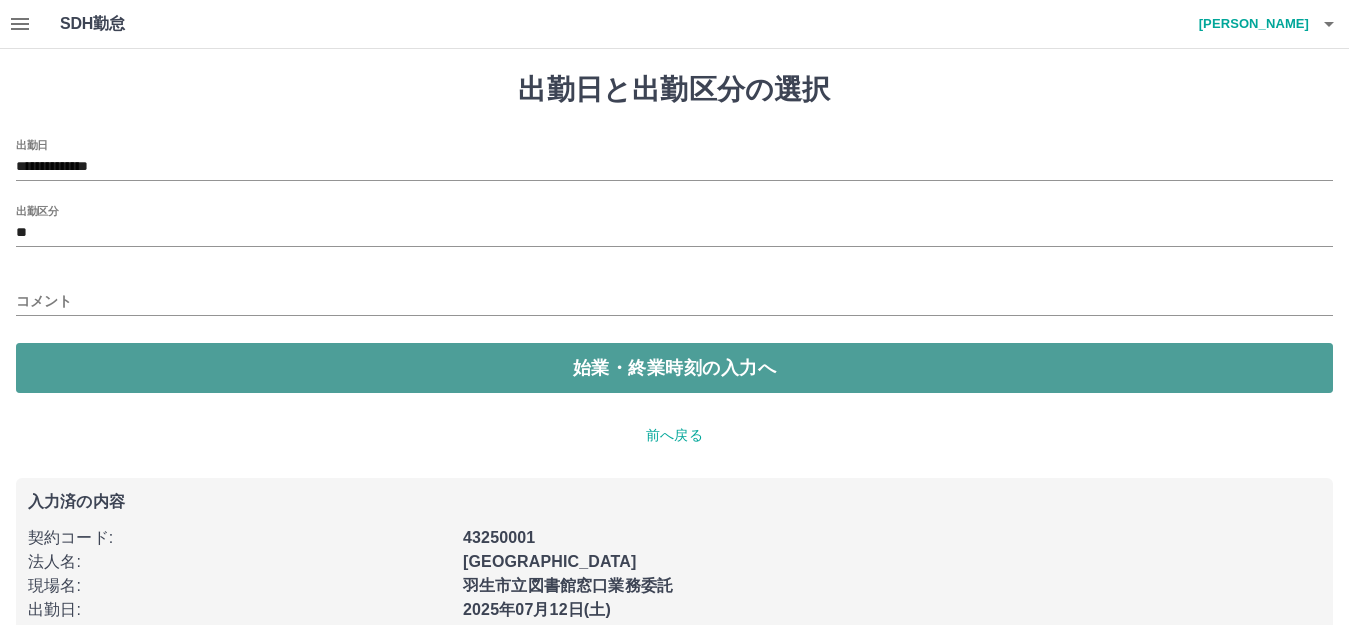 click on "始業・終業時刻の入力へ" at bounding box center [674, 368] 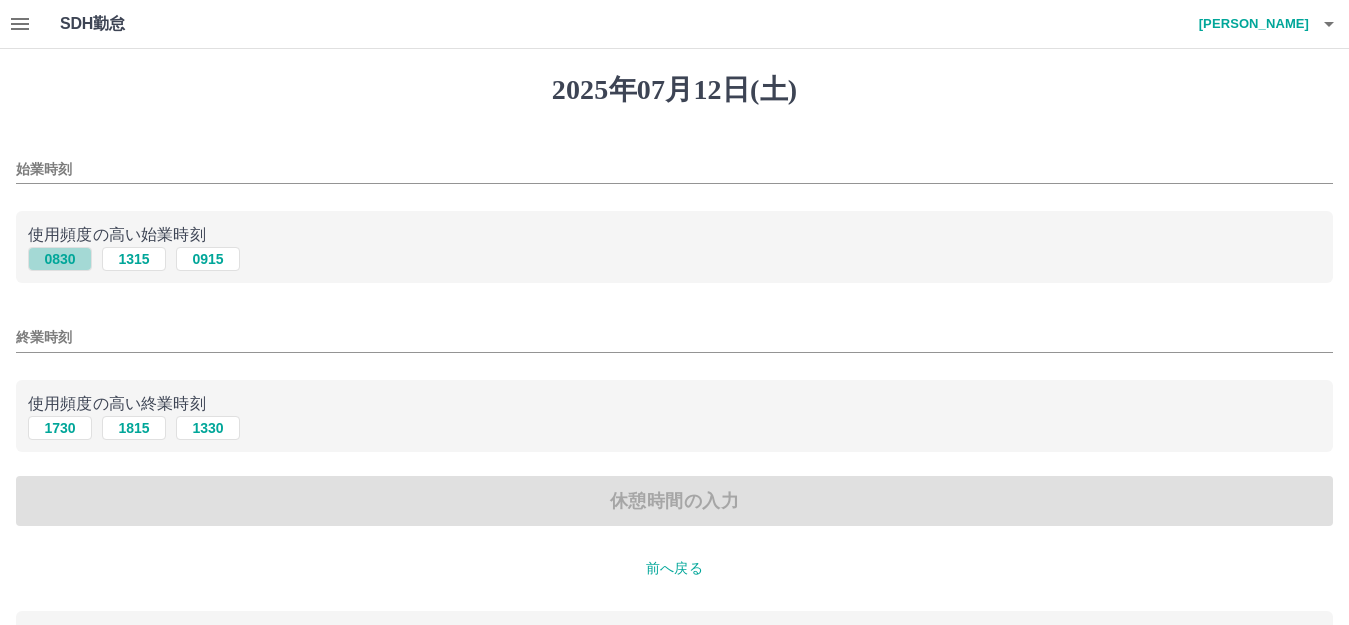click on "0830" at bounding box center [60, 259] 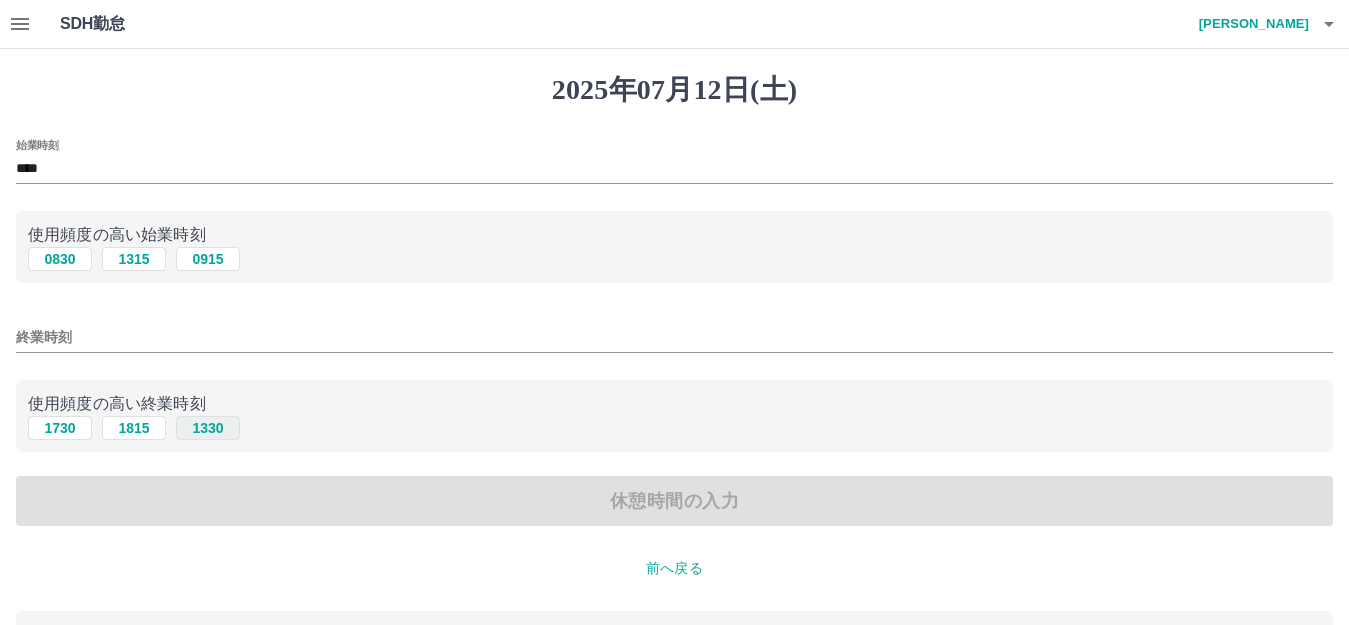 click on "1330" at bounding box center (208, 428) 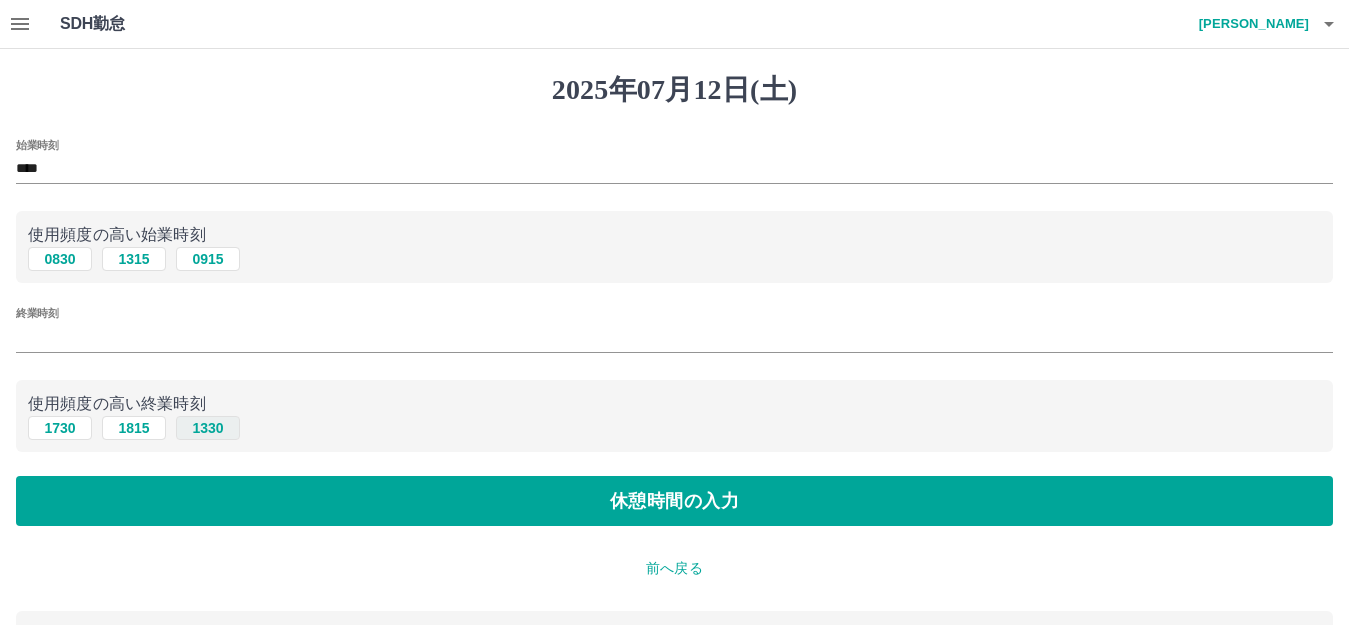 type on "****" 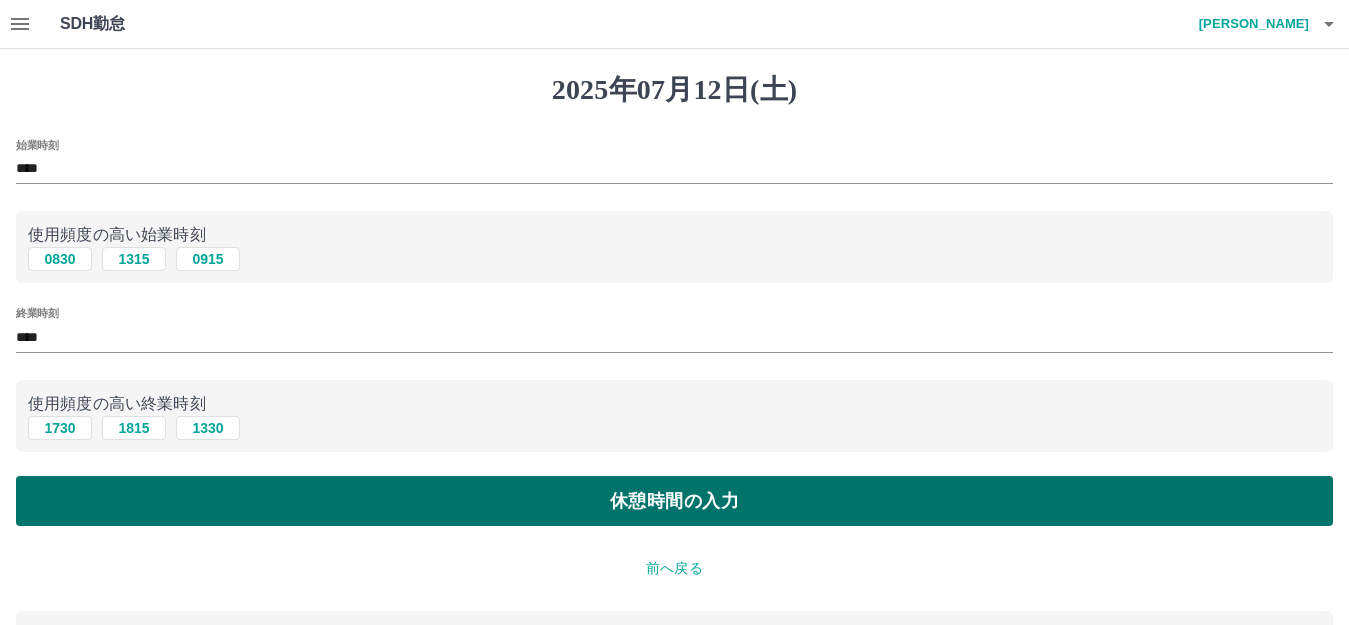 click on "休憩時間の入力" at bounding box center [674, 501] 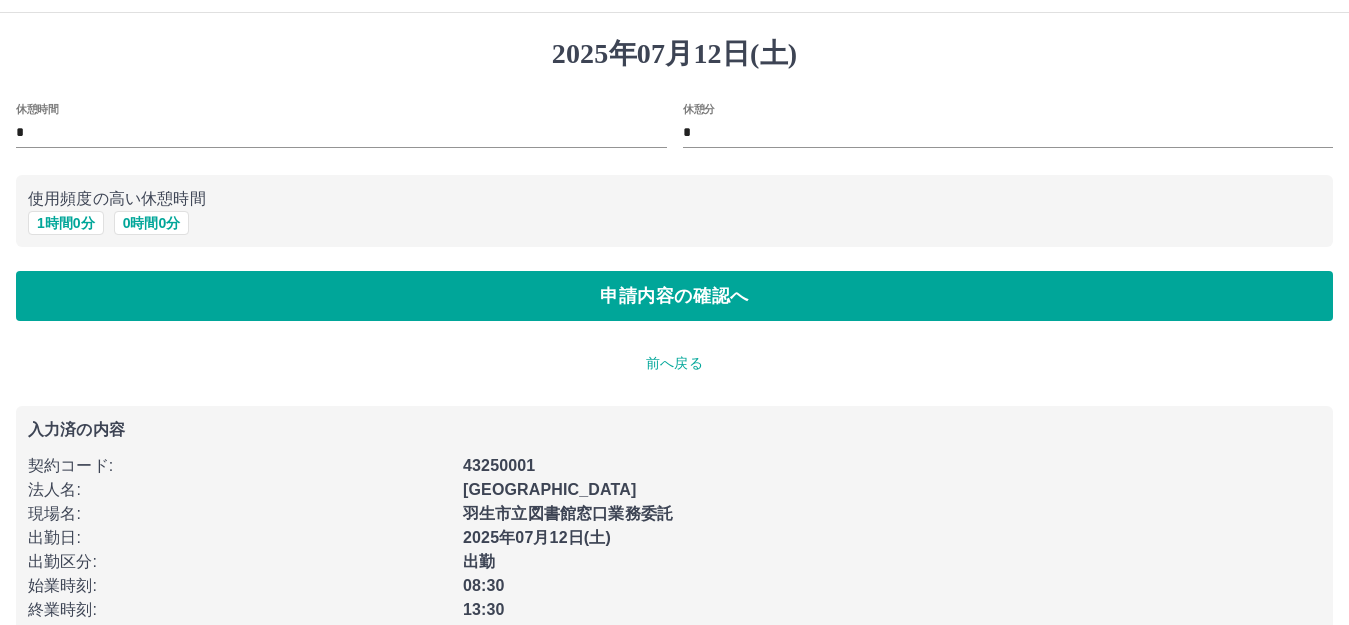 scroll, scrollTop: 0, scrollLeft: 0, axis: both 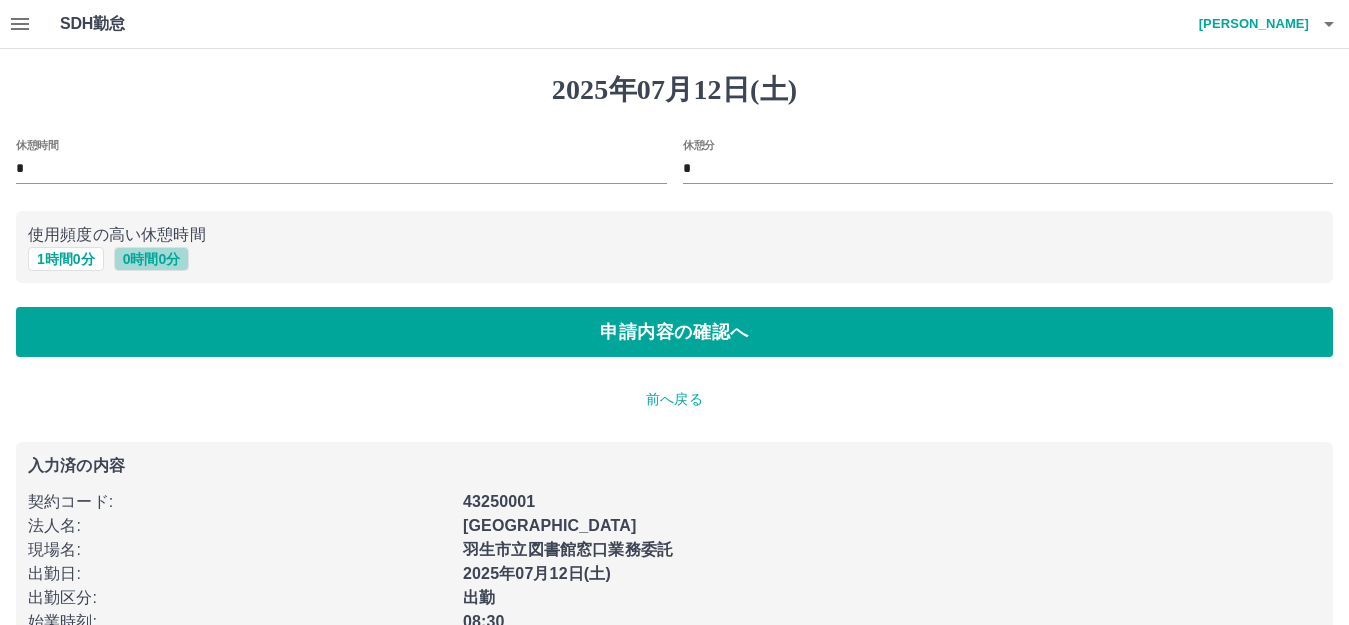 click on "0 時間 0 分" at bounding box center [152, 259] 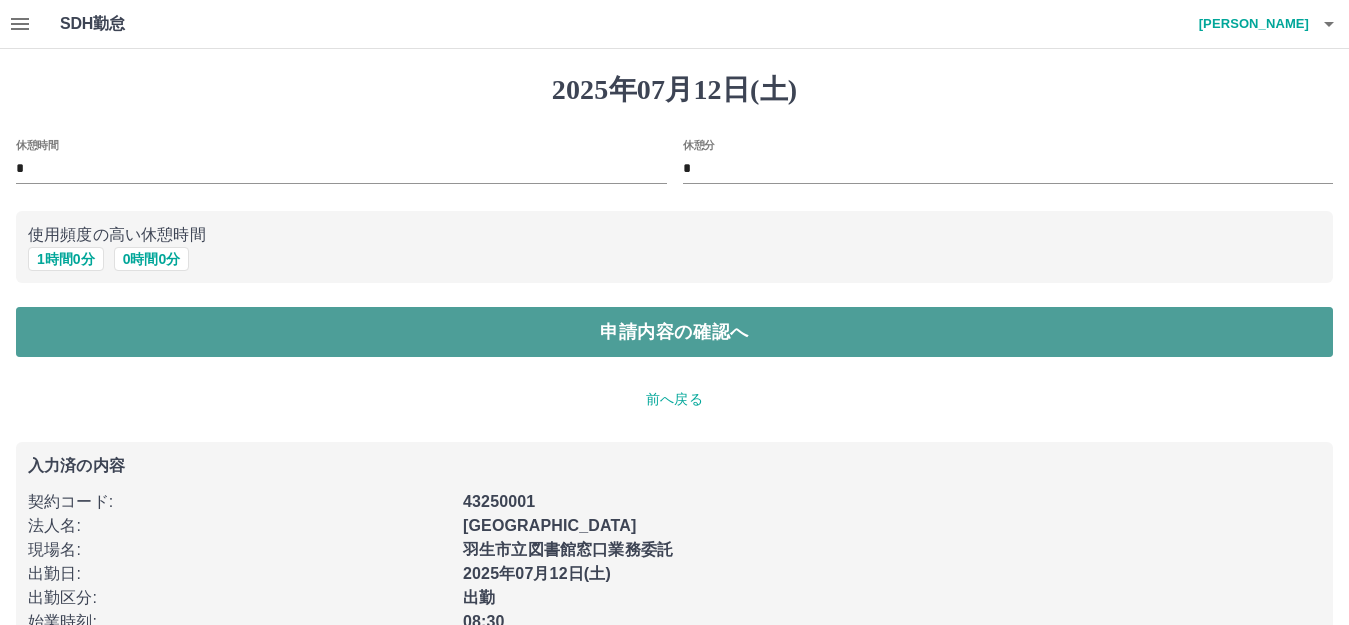 click on "申請内容の確認へ" at bounding box center (674, 332) 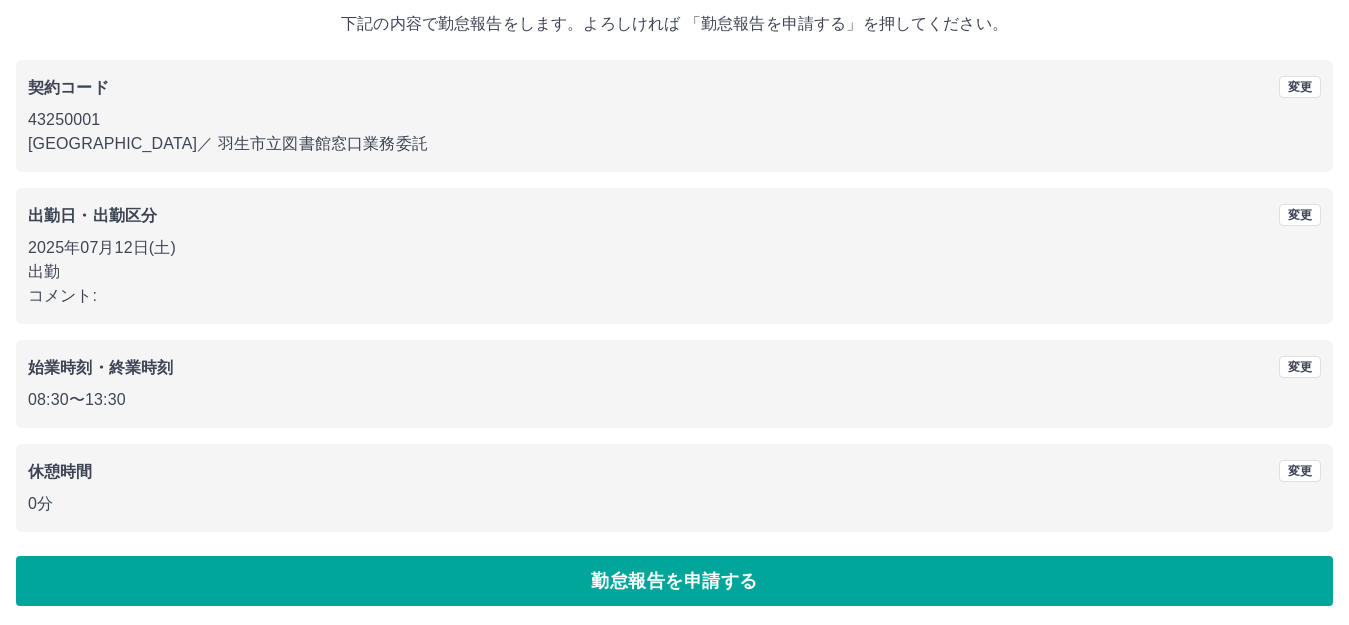 scroll, scrollTop: 124, scrollLeft: 0, axis: vertical 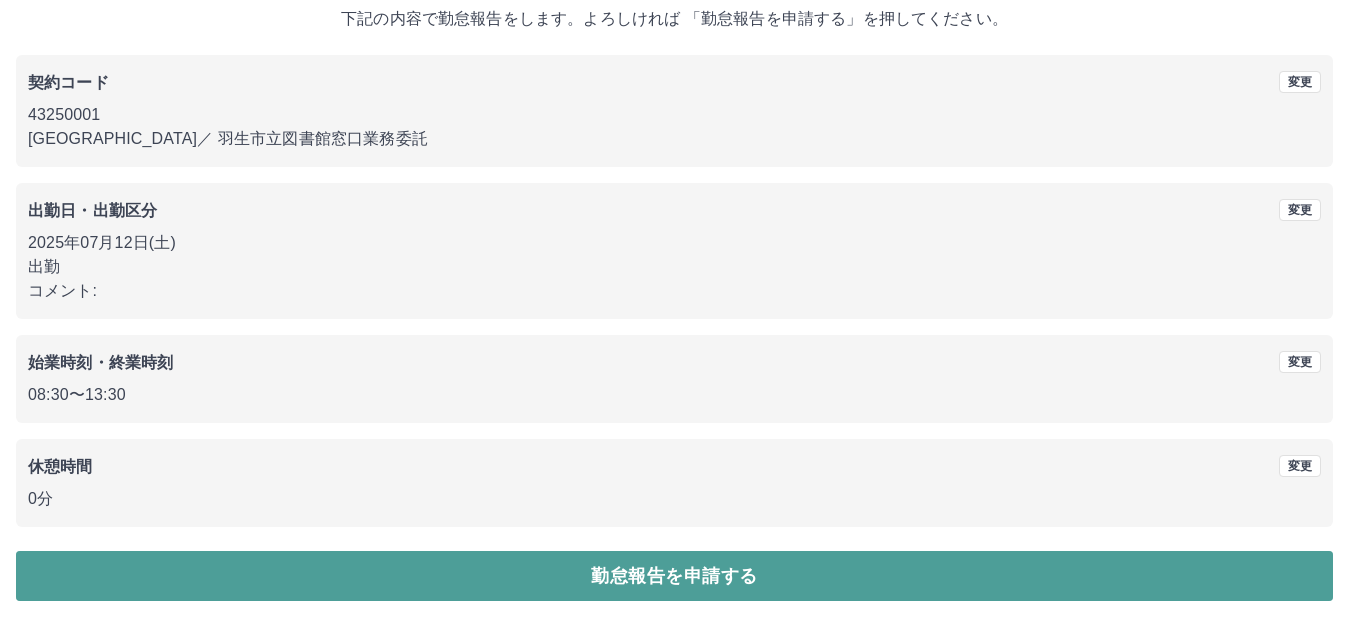 click on "勤怠報告を申請する" at bounding box center (674, 576) 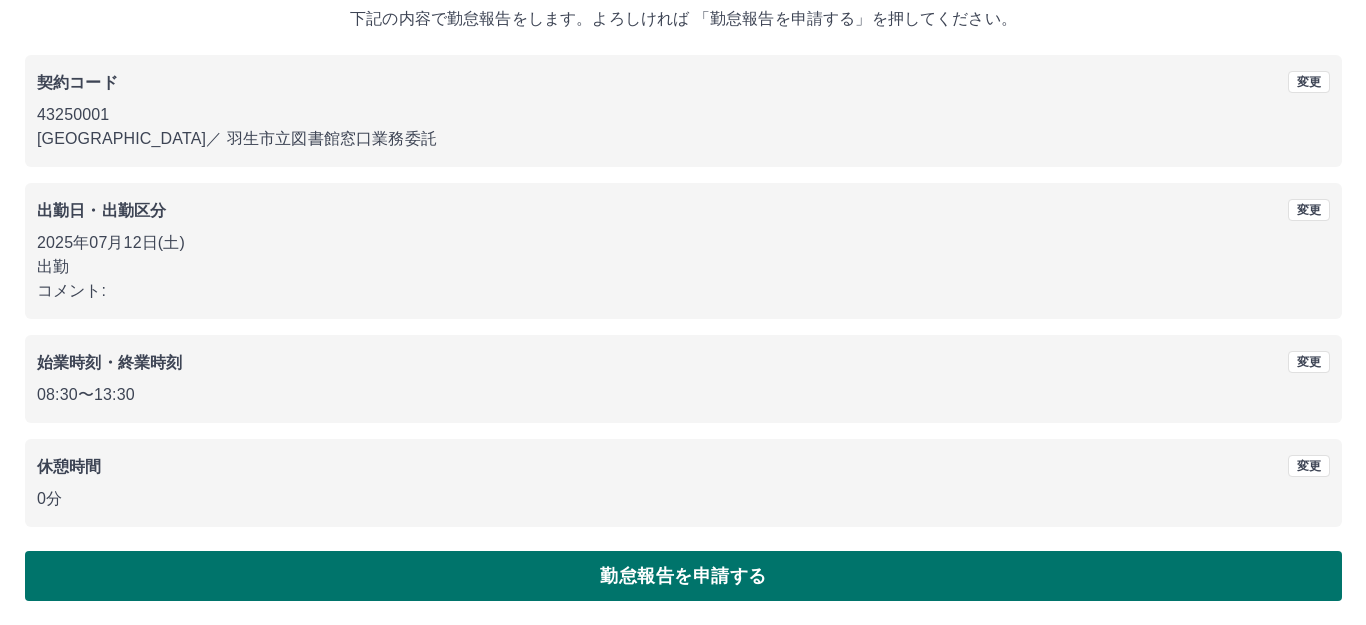 scroll, scrollTop: 0, scrollLeft: 0, axis: both 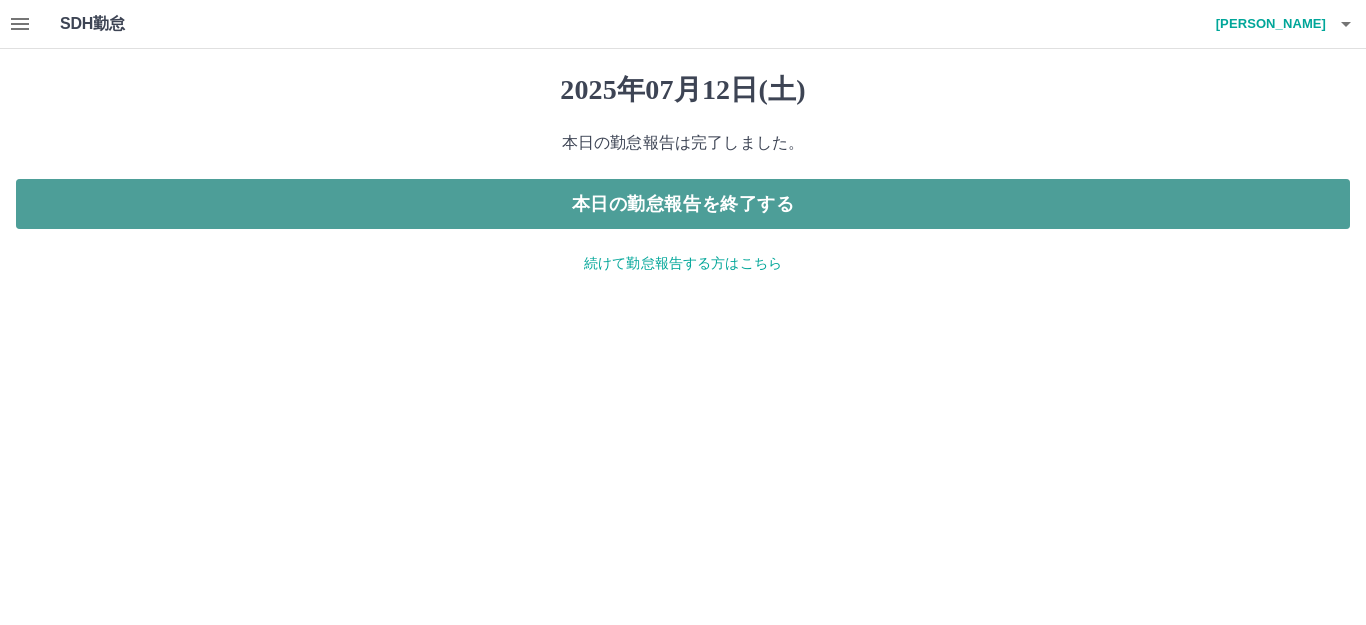 click on "本日の勤怠報告を終了する" at bounding box center [683, 204] 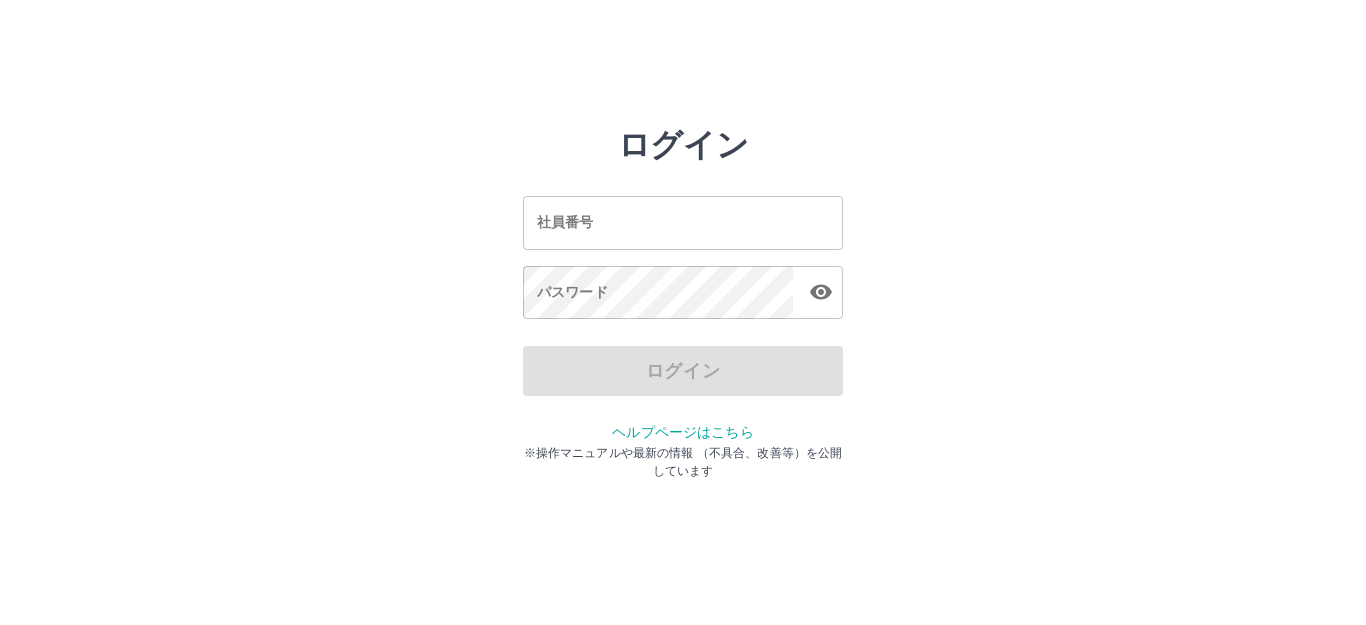 scroll, scrollTop: 0, scrollLeft: 0, axis: both 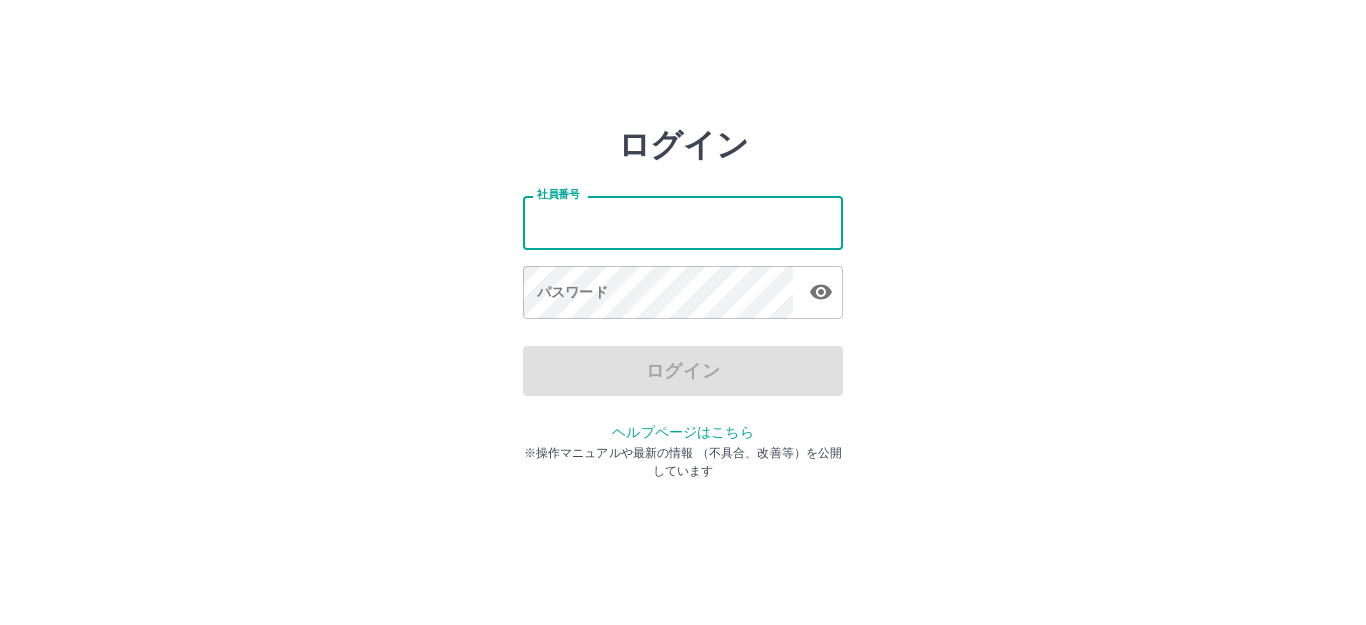 click on "社員番号" at bounding box center [683, 222] 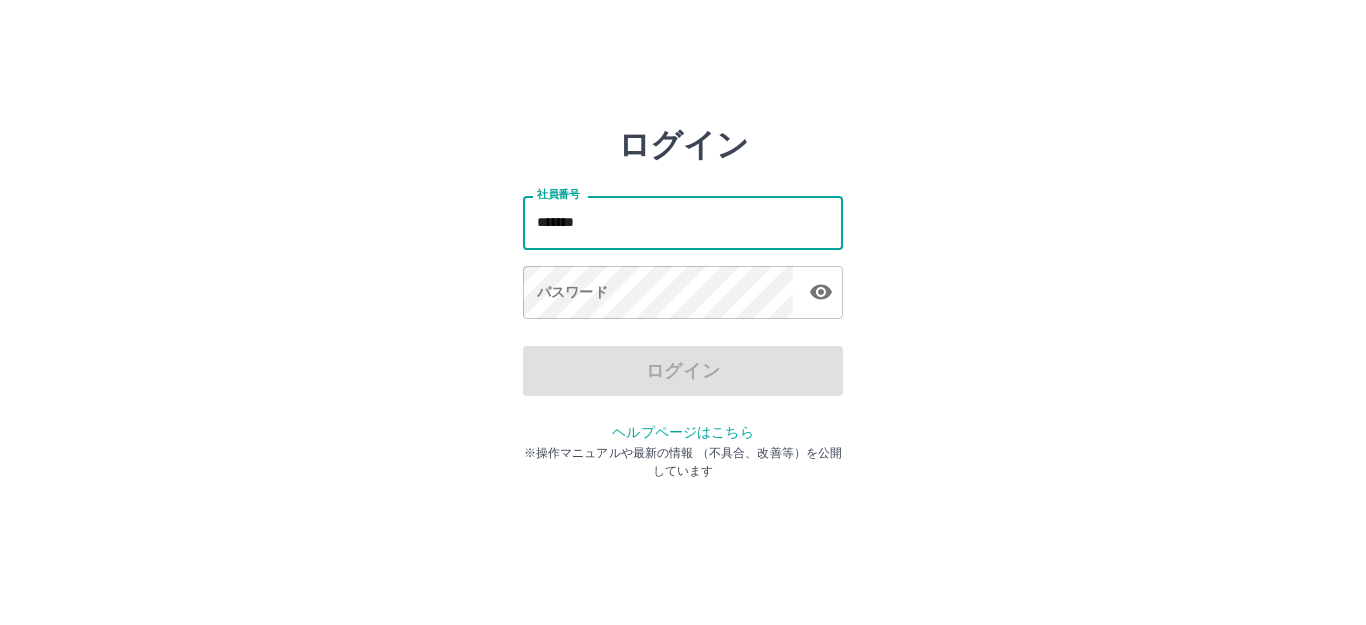type on "*******" 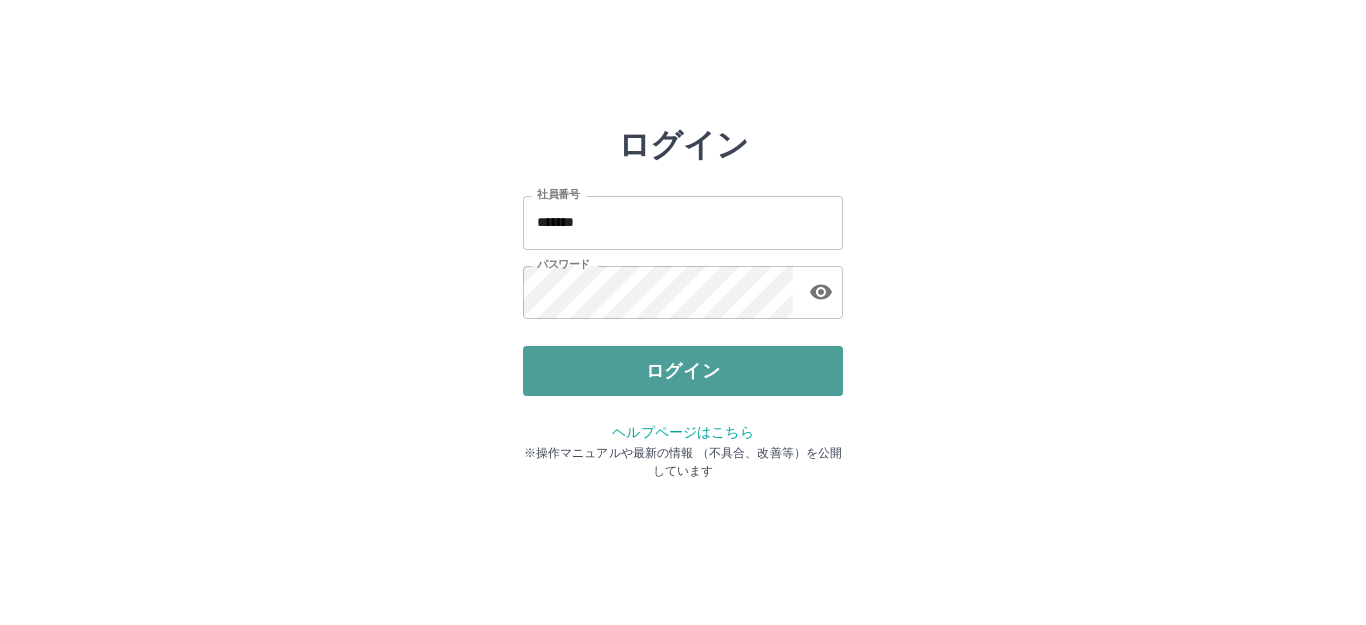 click on "ログイン" at bounding box center (683, 371) 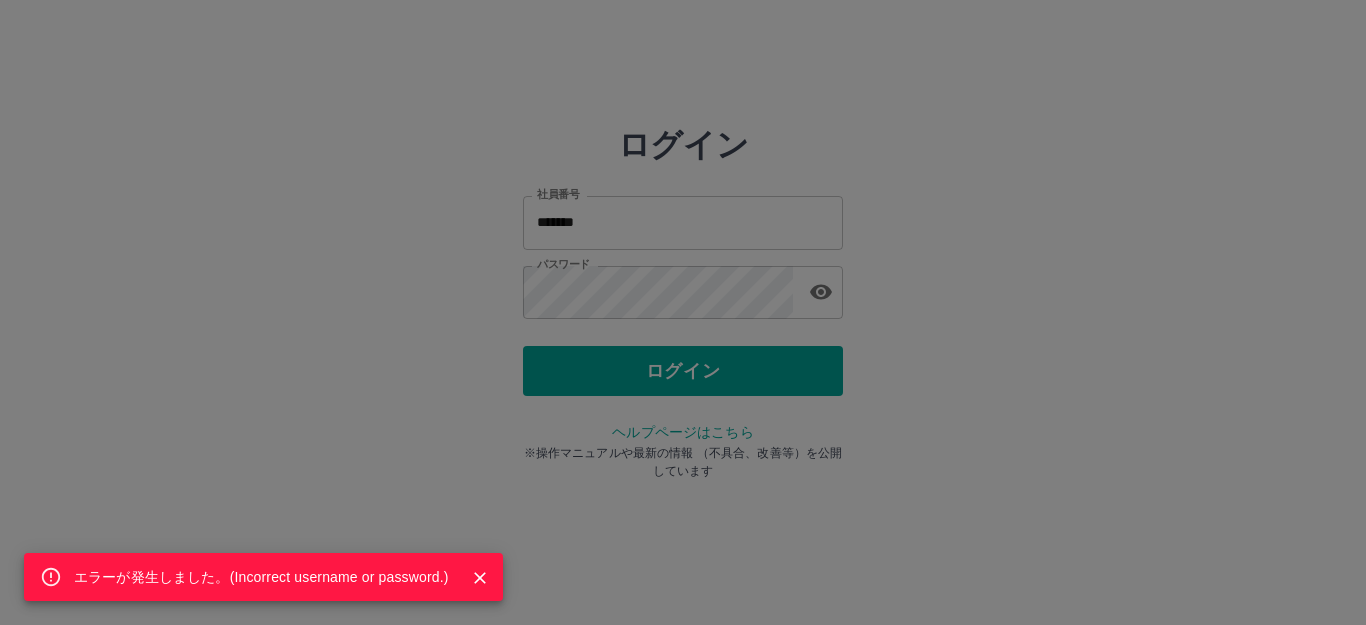 click on "エラーが発生しました。( Incorrect username or password. )" at bounding box center (683, 312) 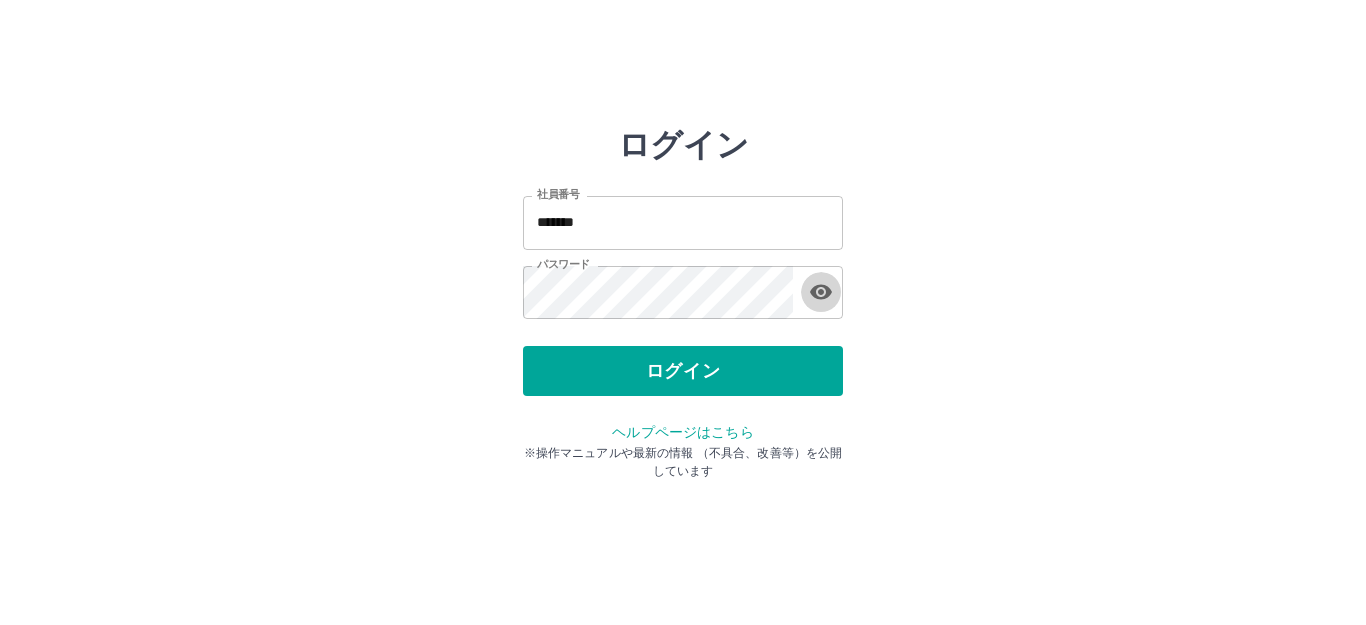 click 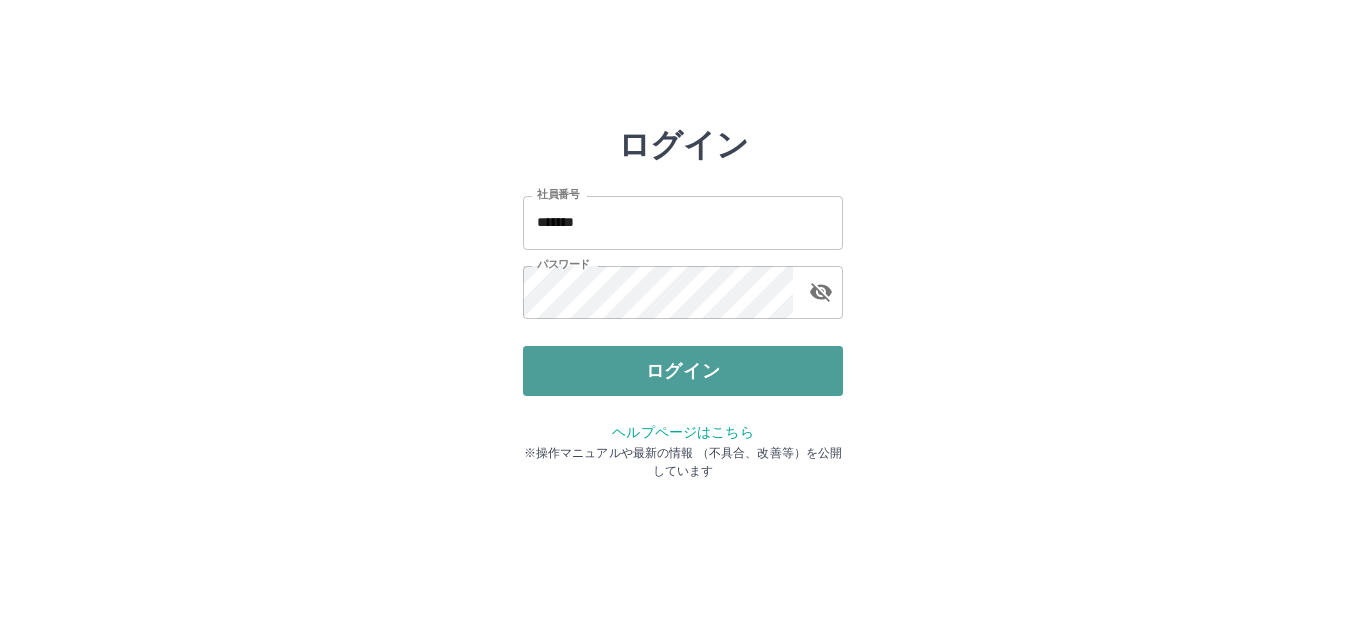 click on "ログイン" at bounding box center [683, 371] 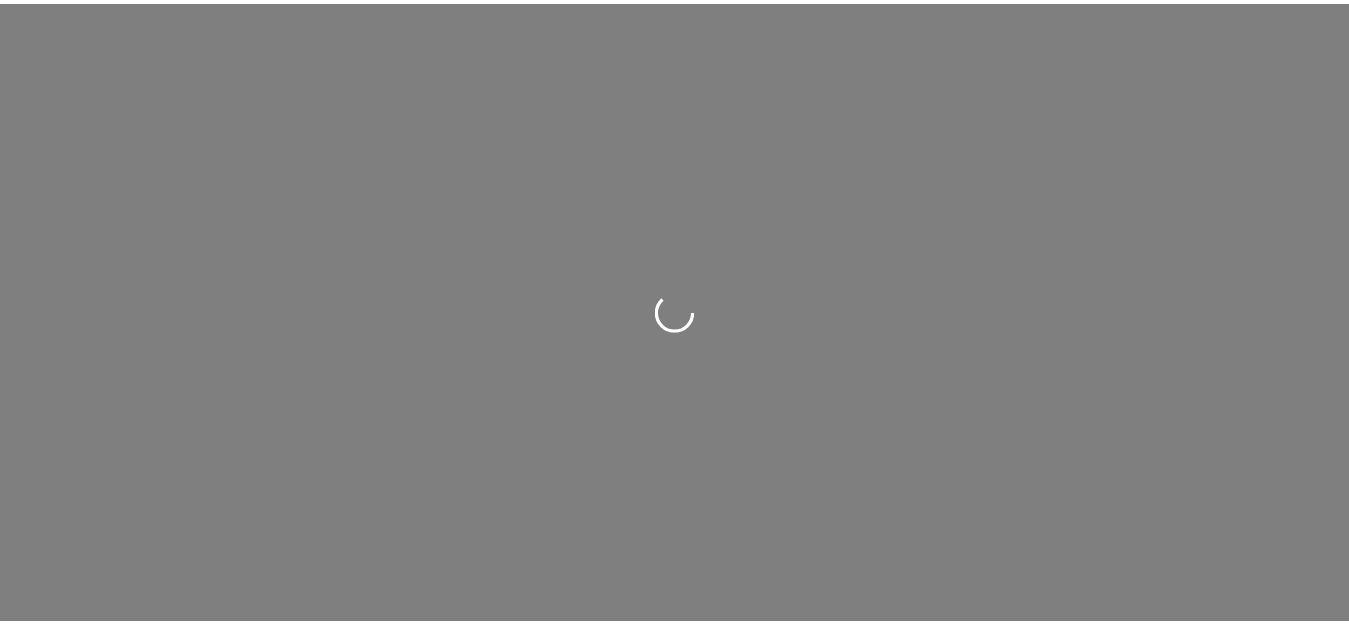 scroll, scrollTop: 0, scrollLeft: 0, axis: both 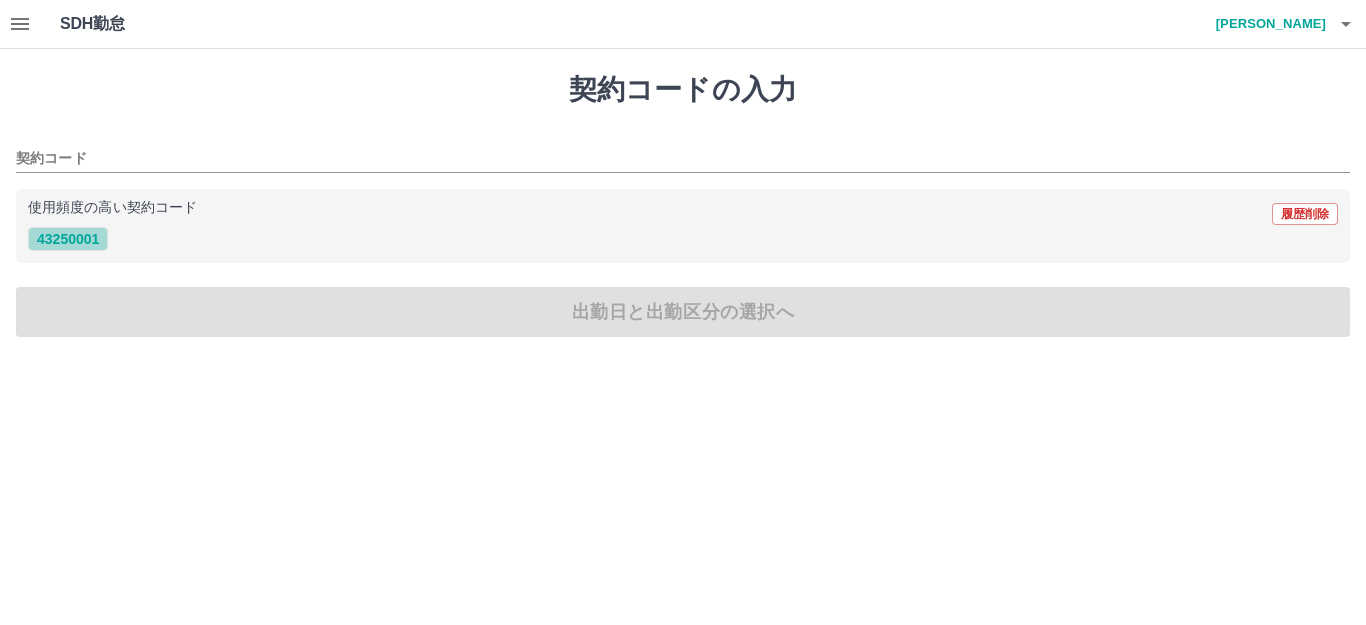 click on "43250001" at bounding box center (68, 239) 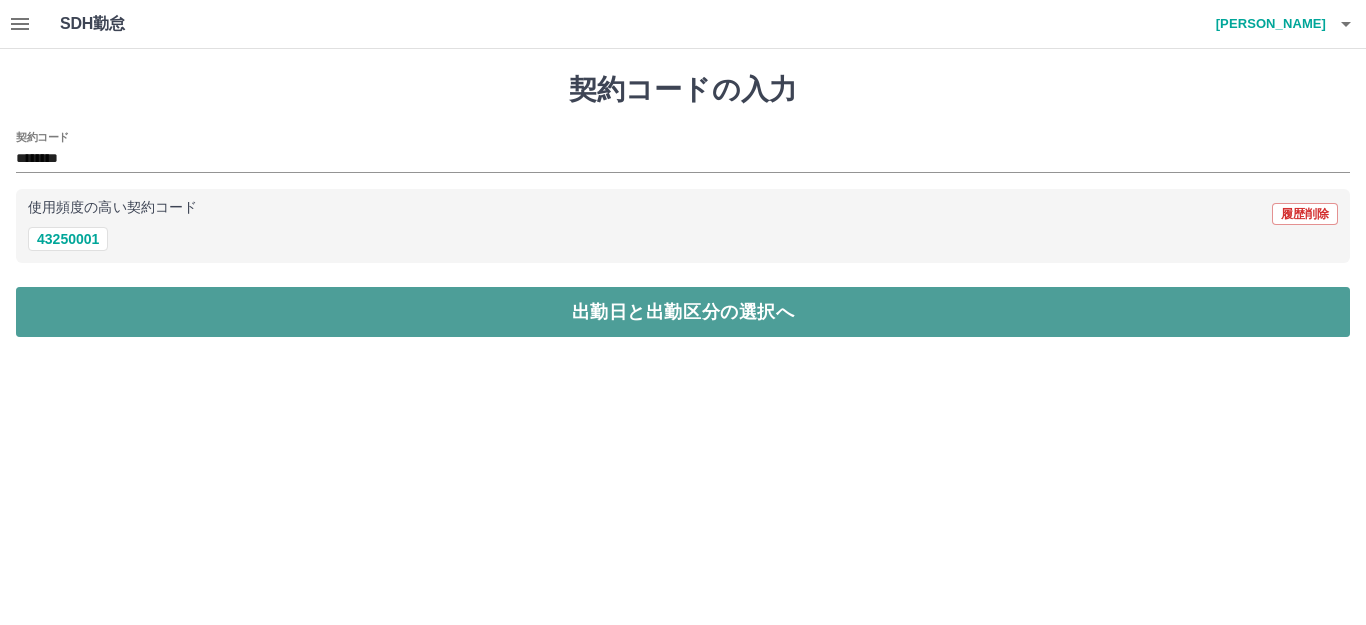 click on "出勤日と出勤区分の選択へ" at bounding box center (683, 312) 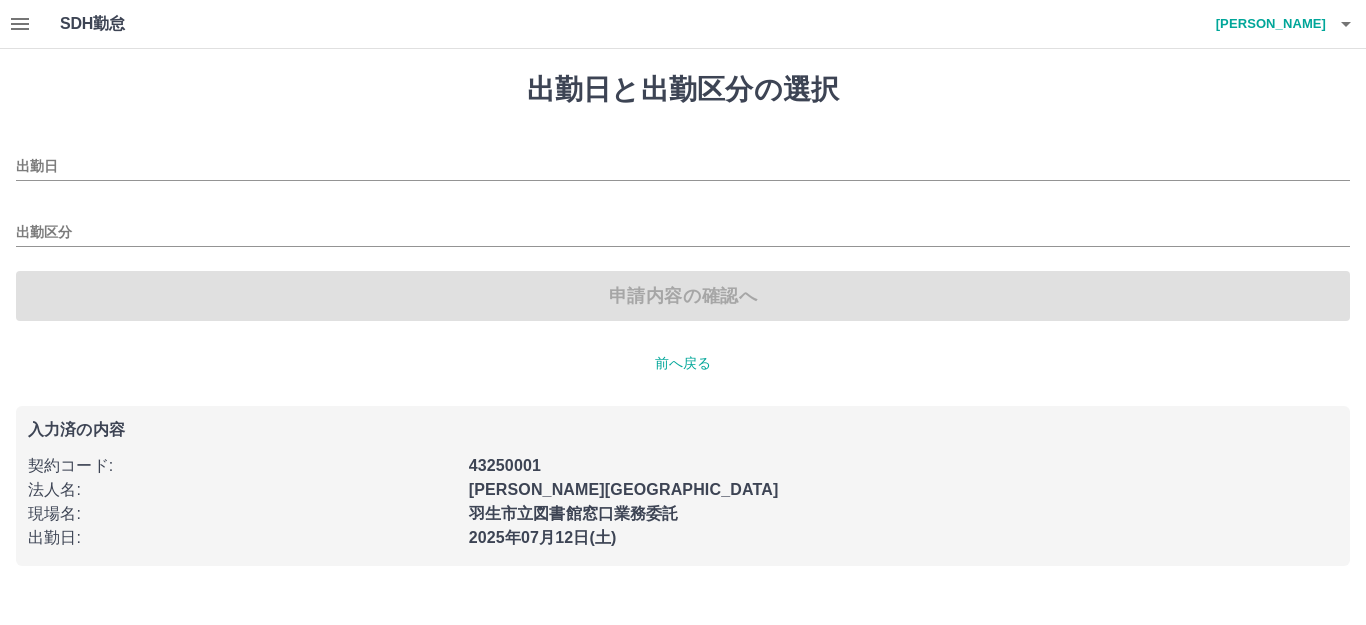 type on "**********" 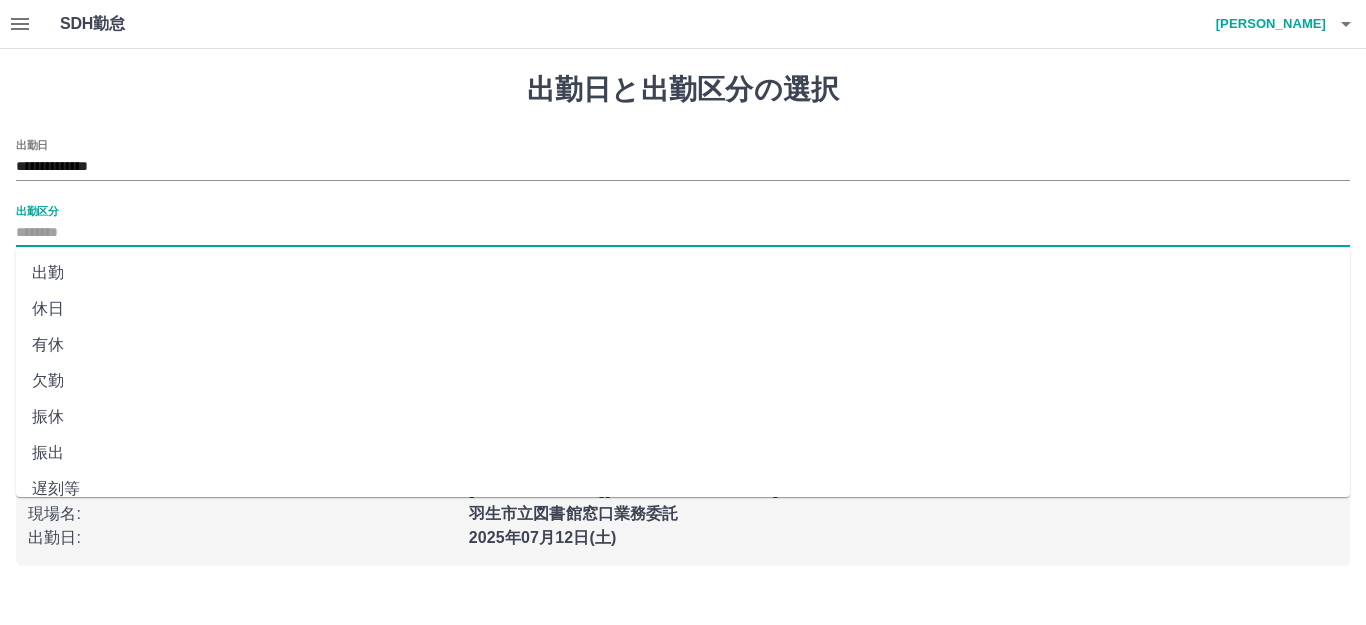 click on "出勤区分" at bounding box center [683, 233] 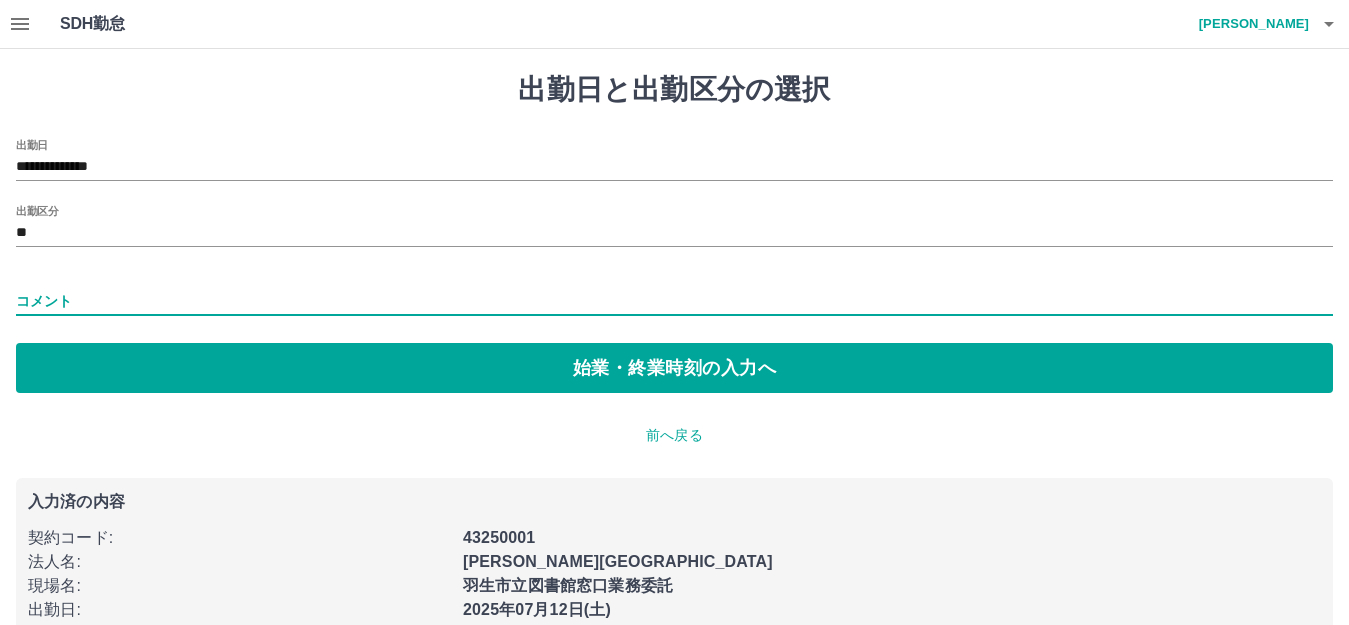 click on "コメント" at bounding box center (674, 301) 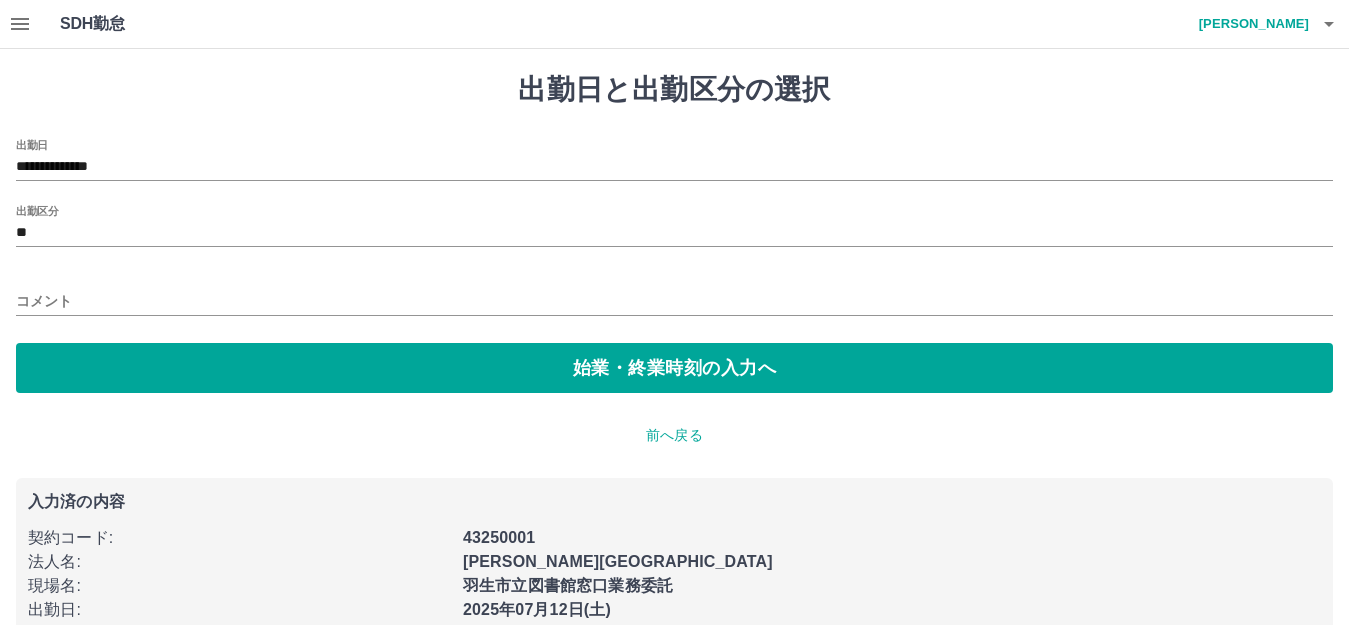 click on "**********" at bounding box center (674, 266) 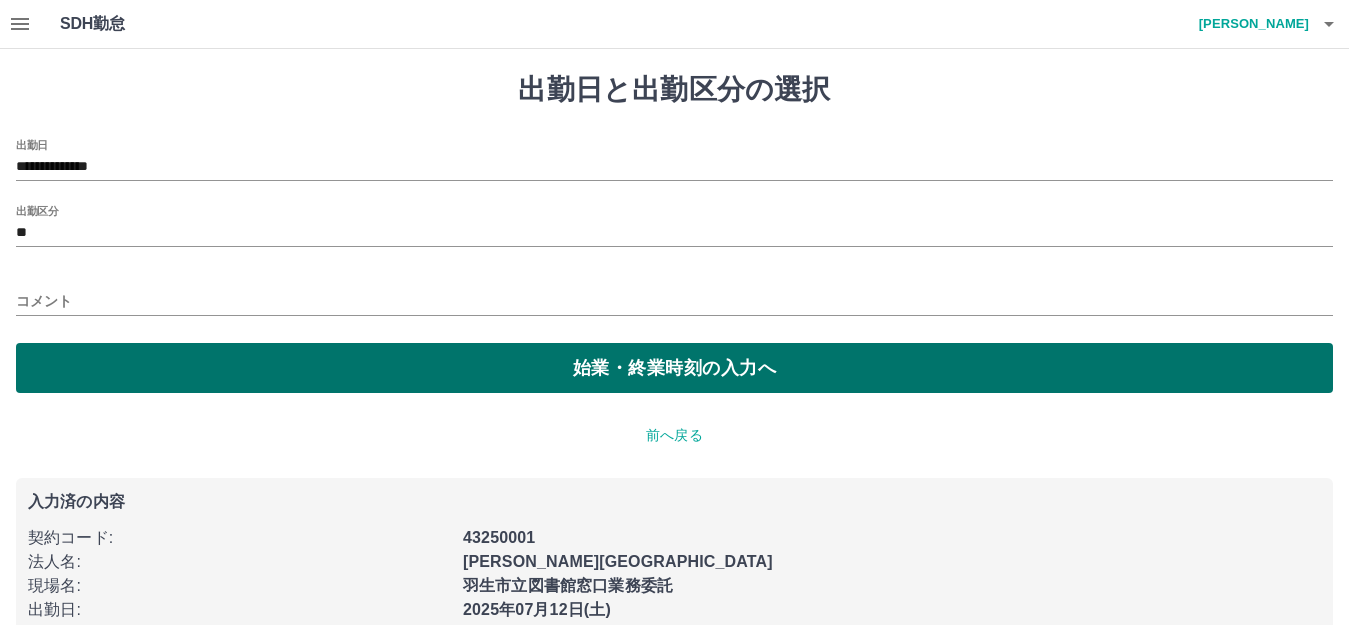 click on "始業・終業時刻の入力へ" at bounding box center [674, 368] 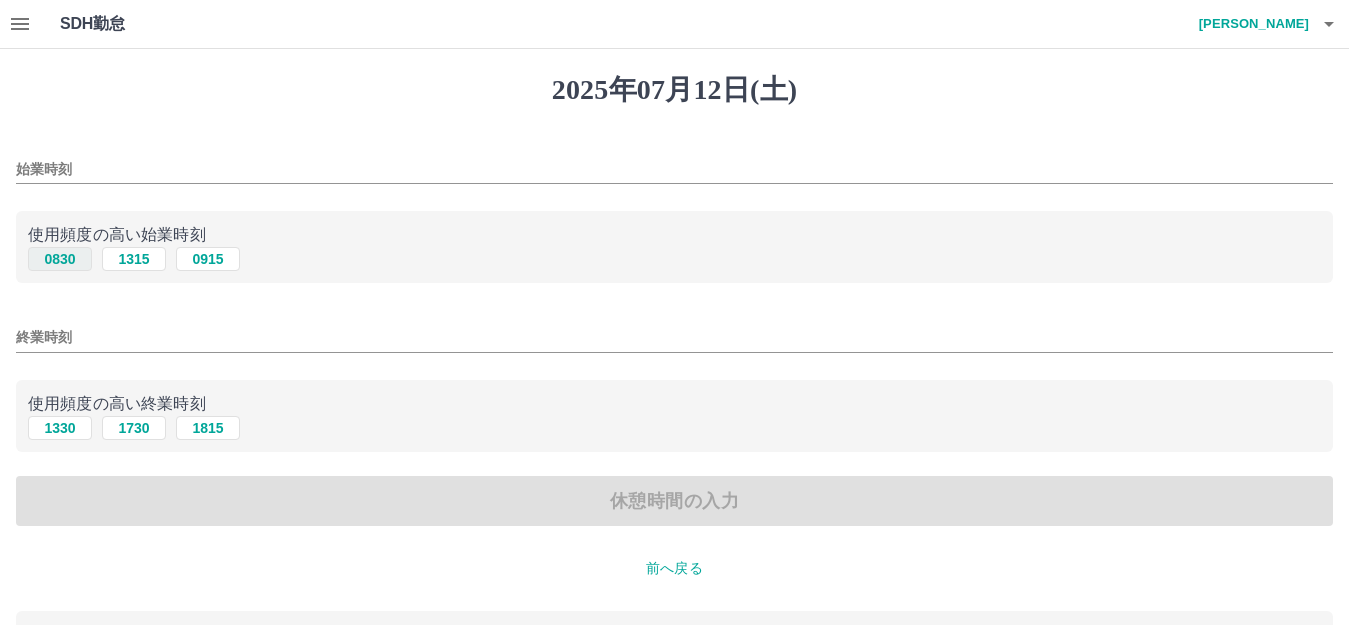 click on "0830" at bounding box center [60, 259] 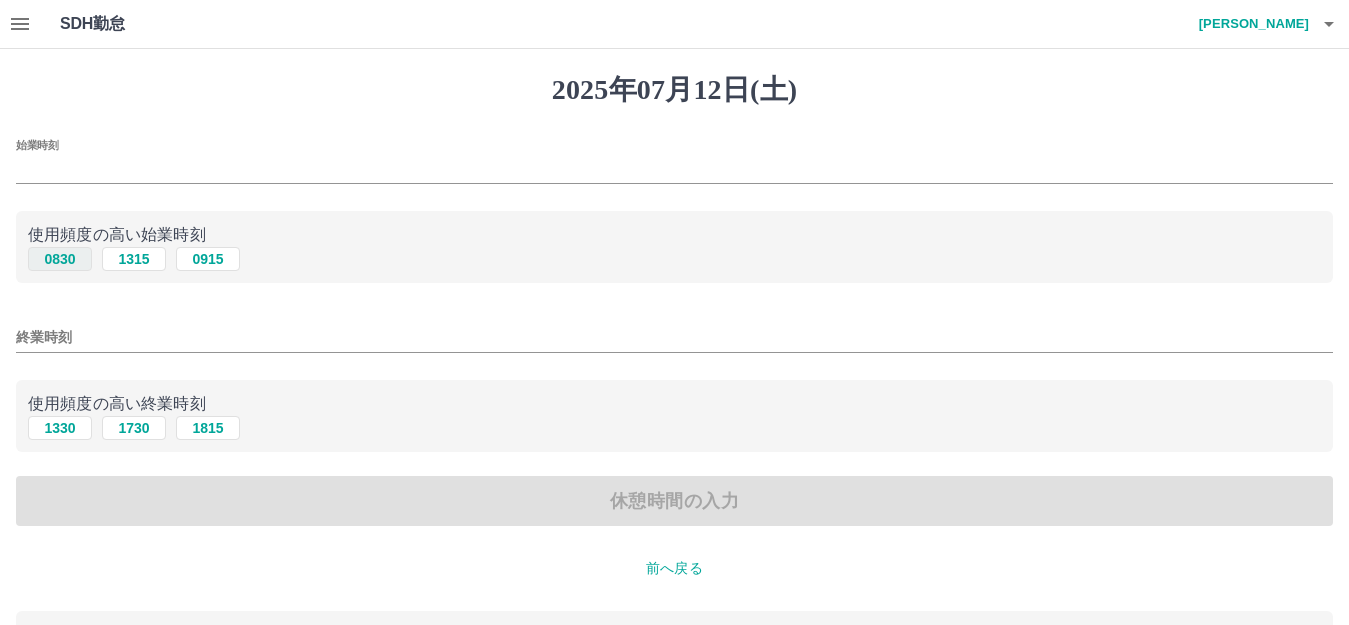 type on "****" 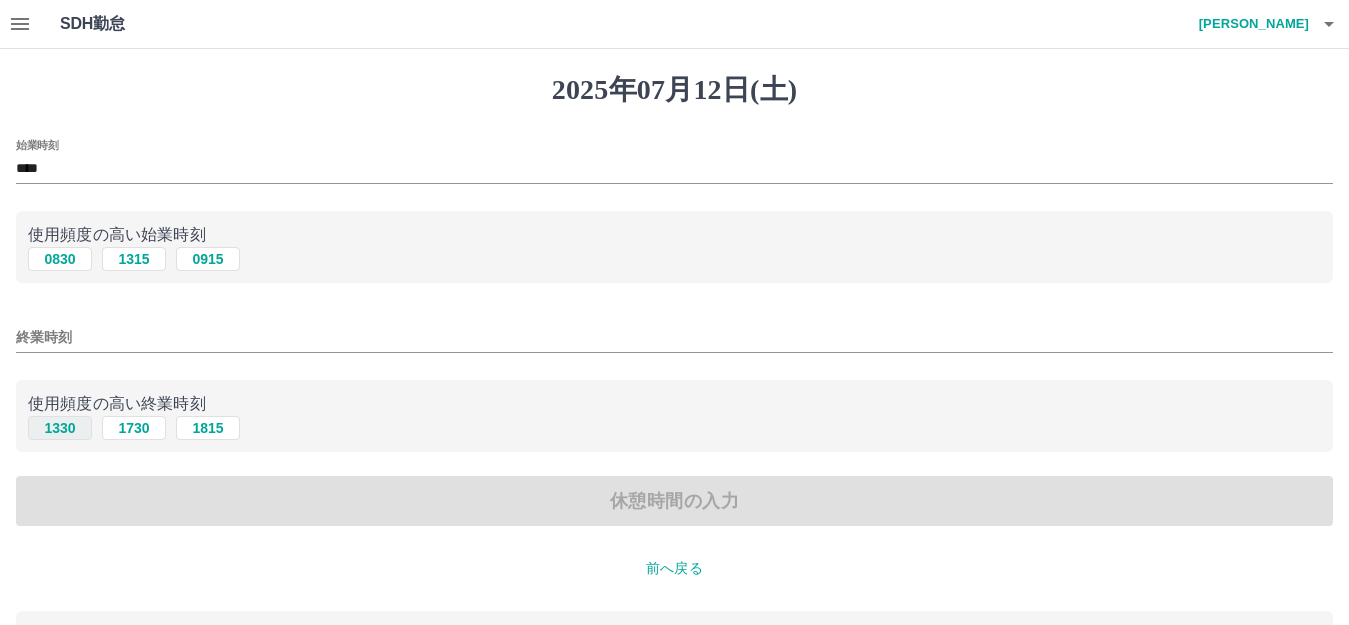 click on "1330" at bounding box center (60, 428) 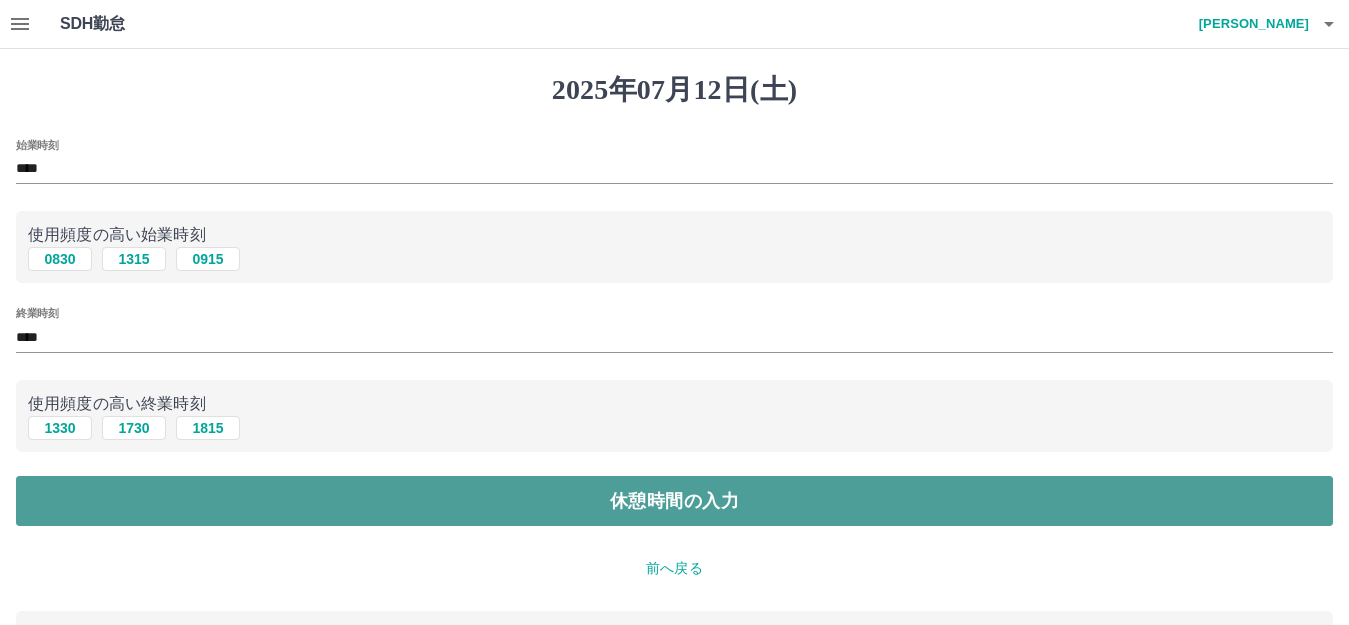 click on "休憩時間の入力" at bounding box center [674, 501] 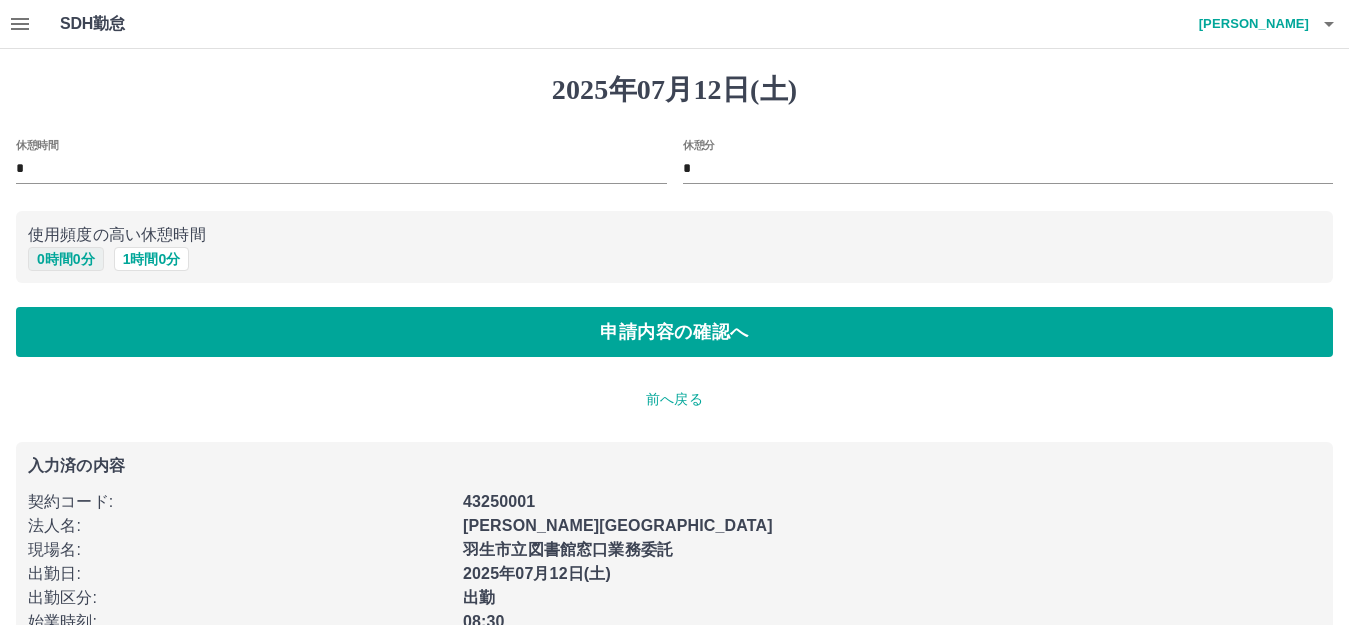 click on "0 時間 0 分" at bounding box center [66, 259] 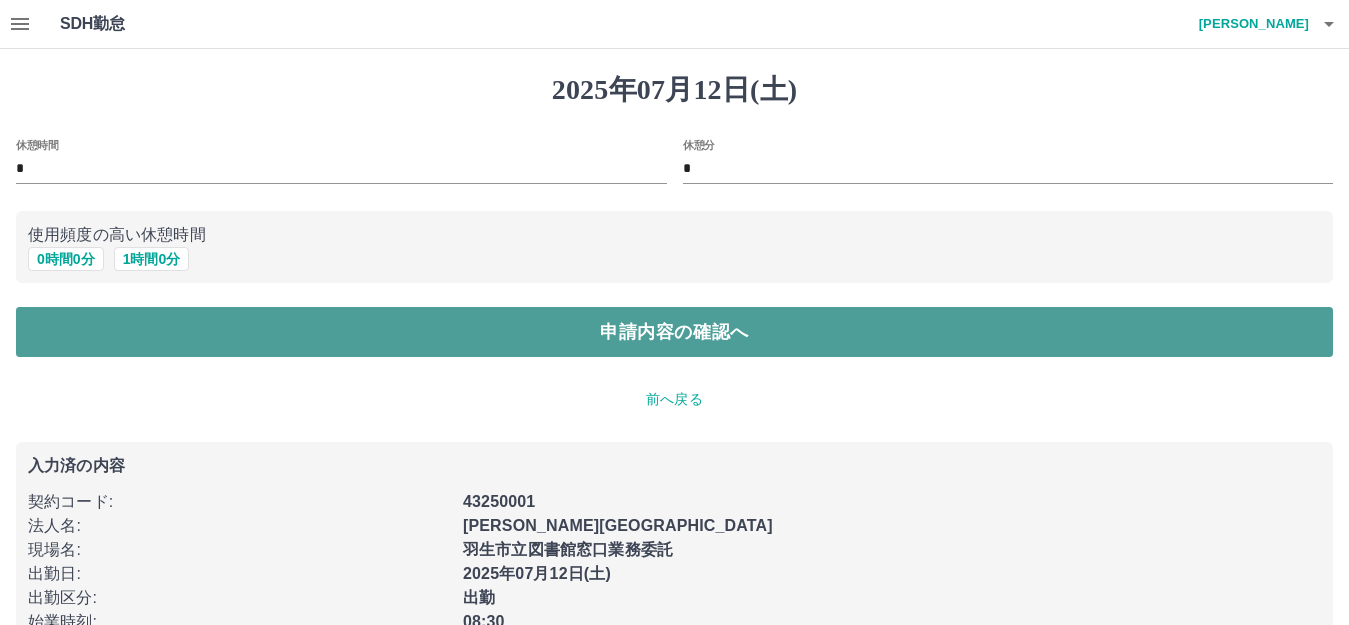click on "申請内容の確認へ" at bounding box center (674, 332) 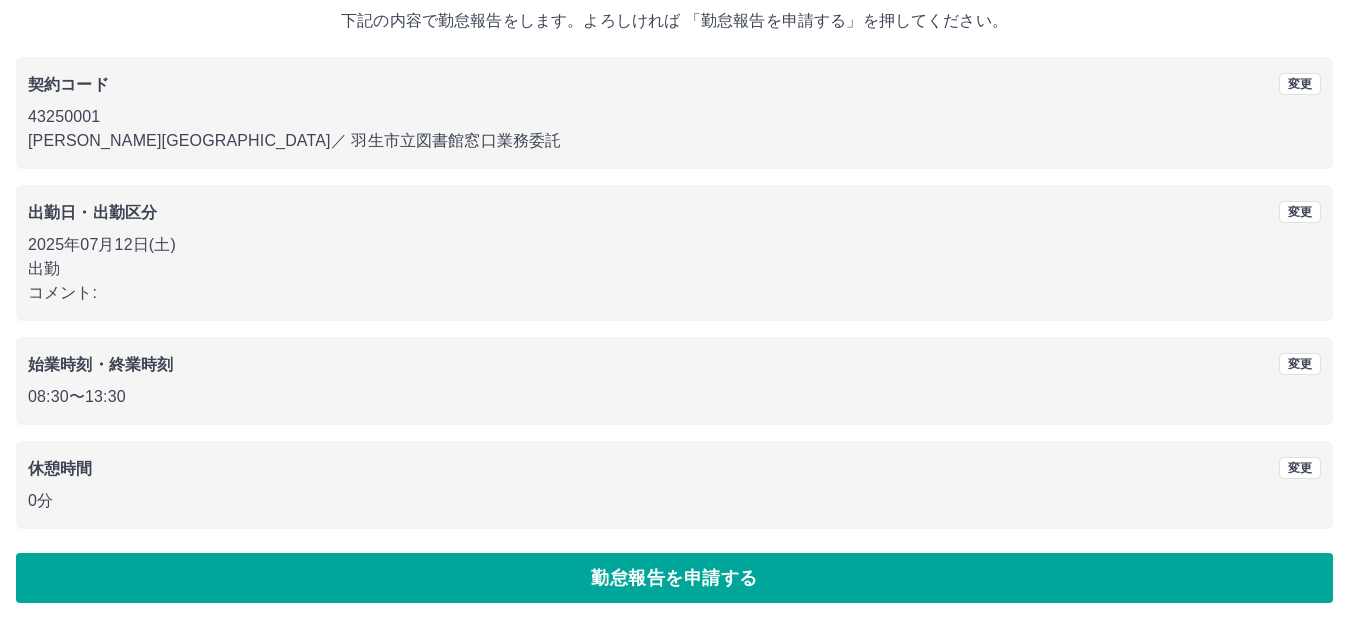 scroll, scrollTop: 124, scrollLeft: 0, axis: vertical 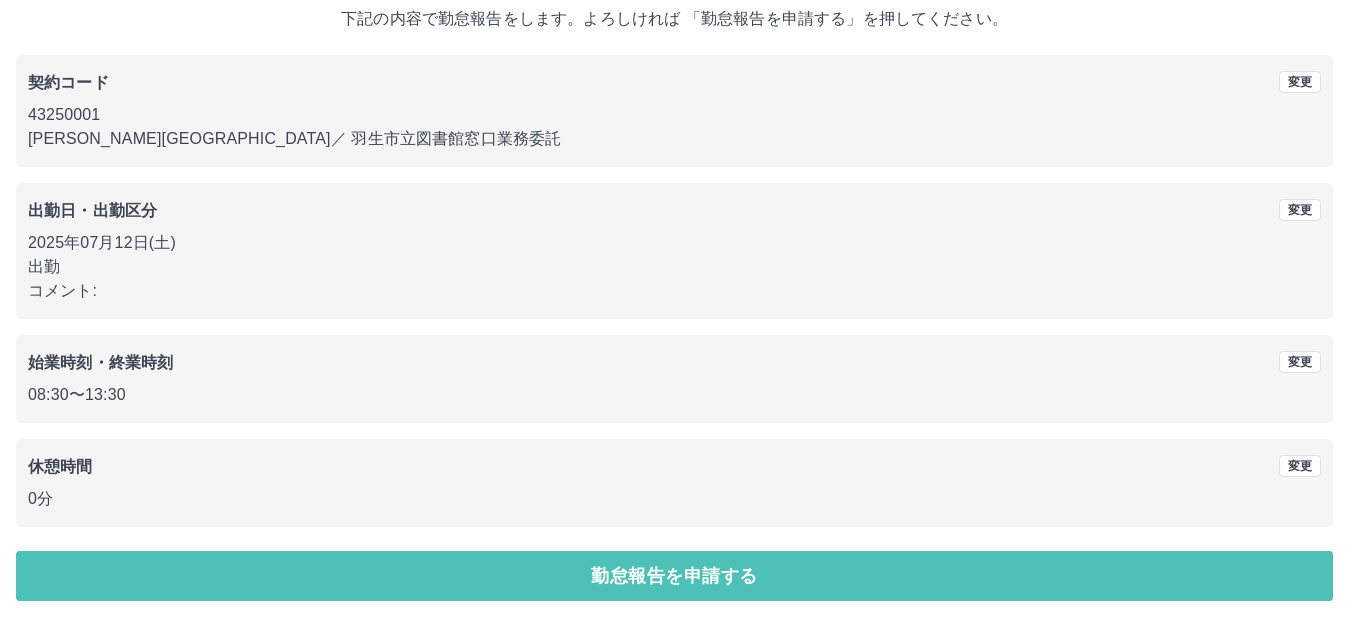 drag, startPoint x: 763, startPoint y: 595, endPoint x: 748, endPoint y: 569, distance: 30.016663 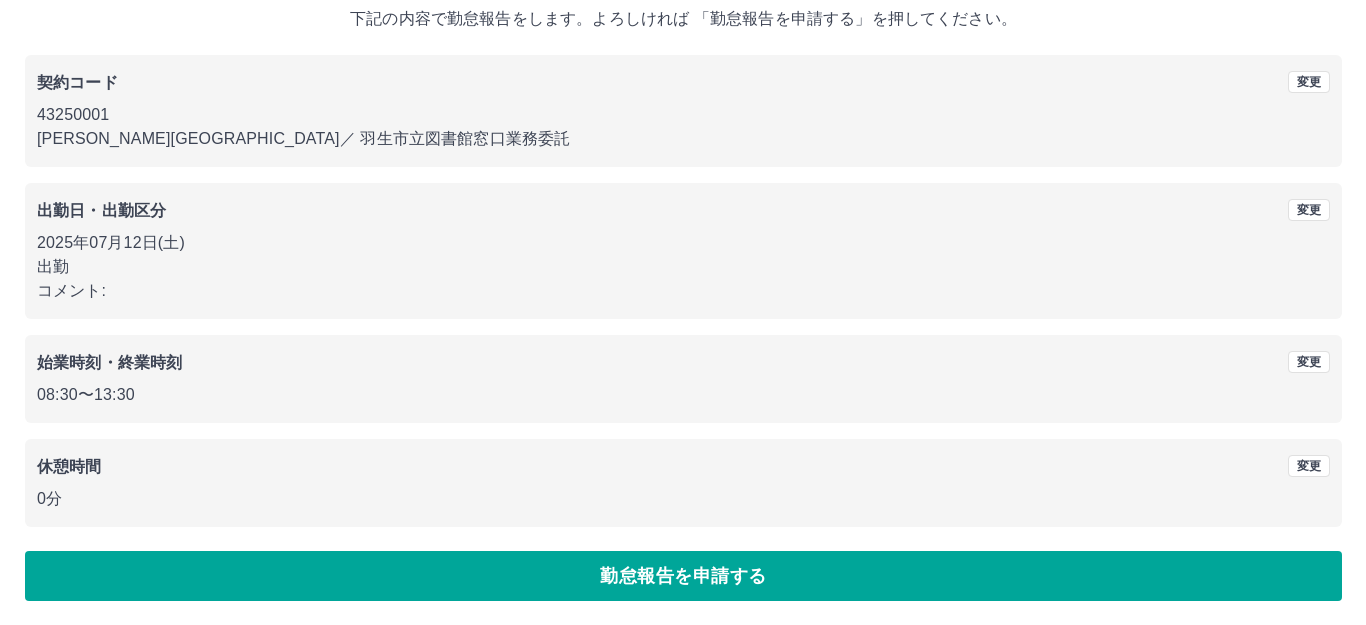 scroll, scrollTop: 0, scrollLeft: 0, axis: both 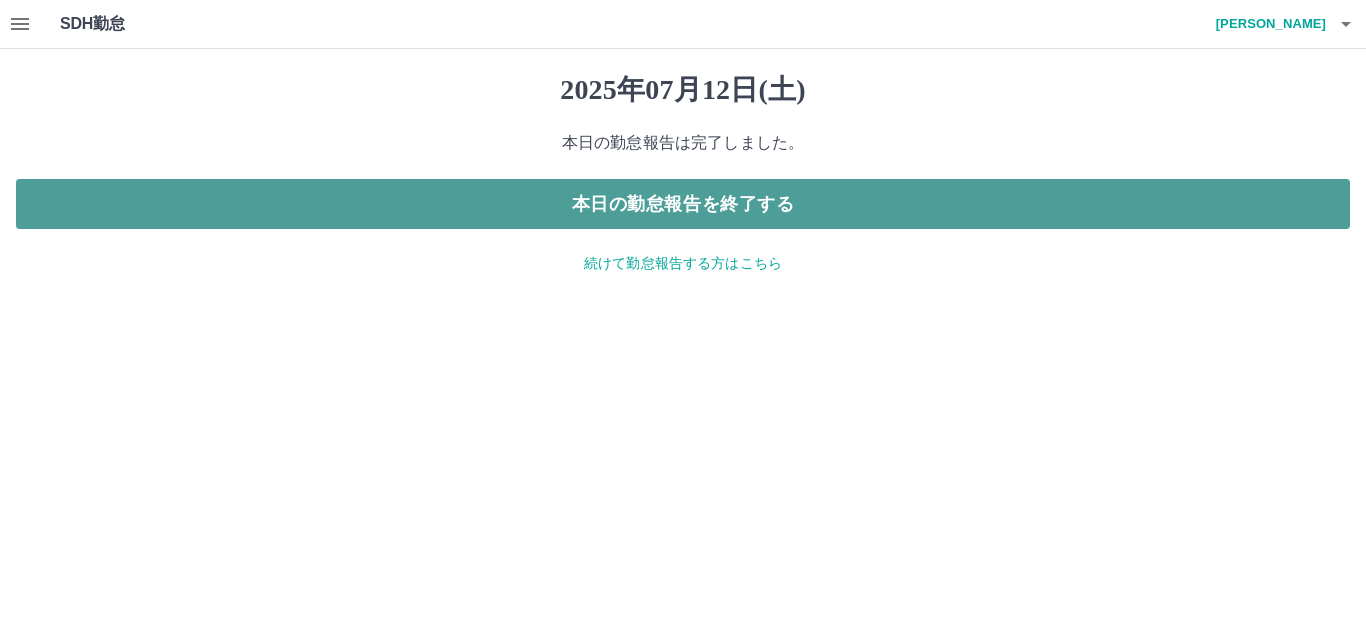 click on "本日の勤怠報告を終了する" at bounding box center [683, 204] 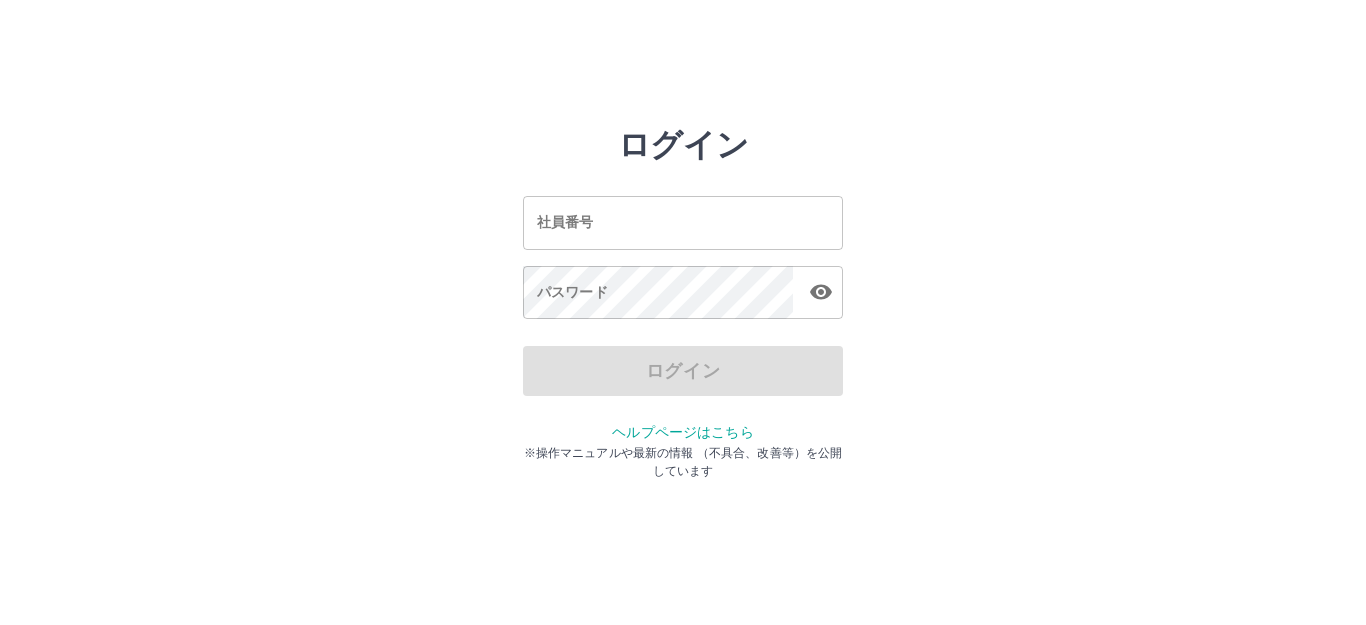 scroll, scrollTop: 0, scrollLeft: 0, axis: both 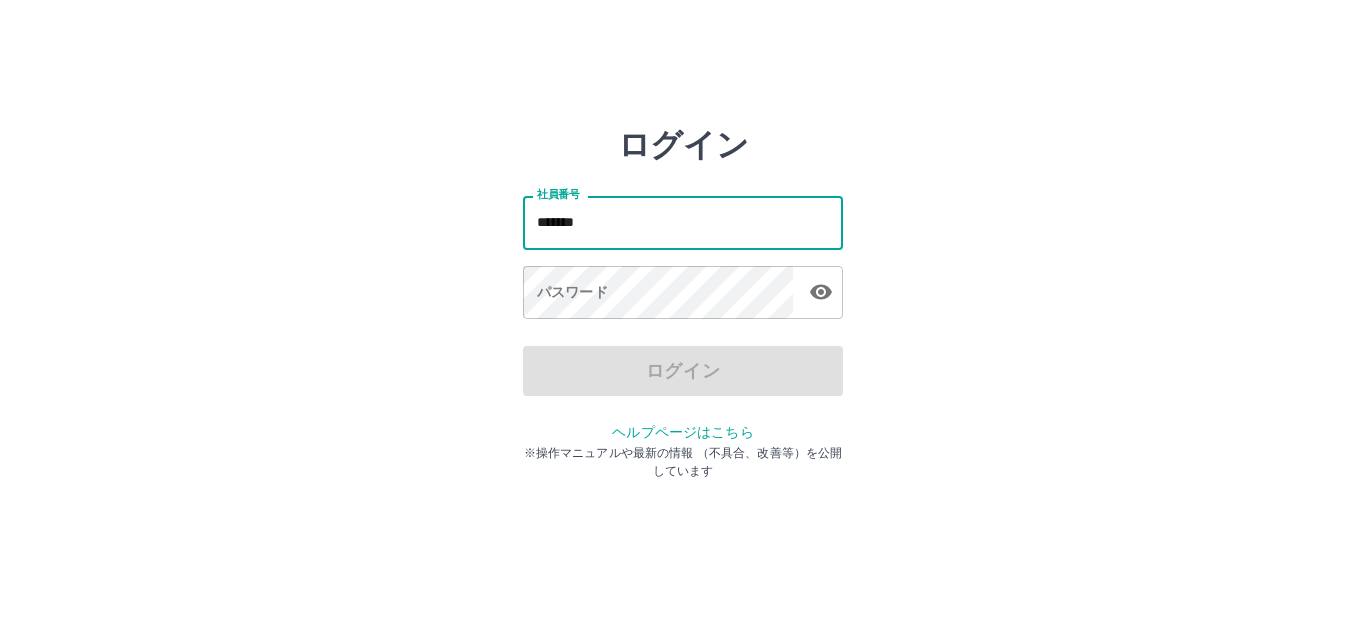 type on "*******" 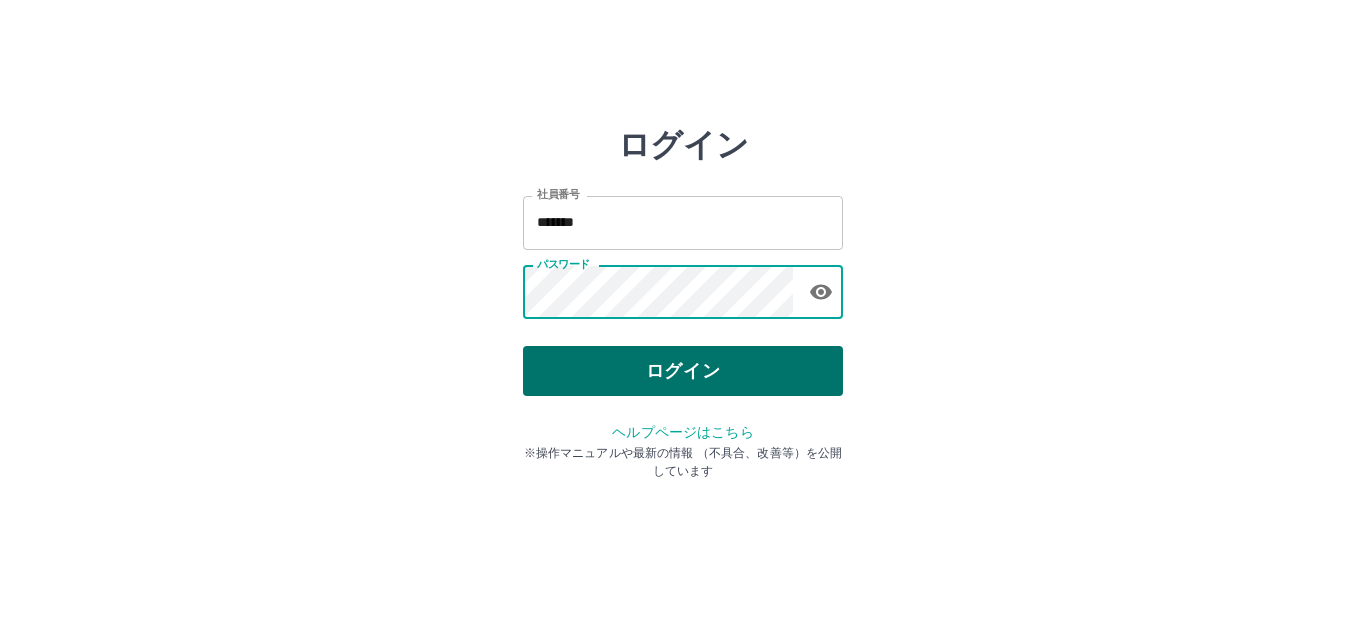 click on "ログイン" at bounding box center [683, 371] 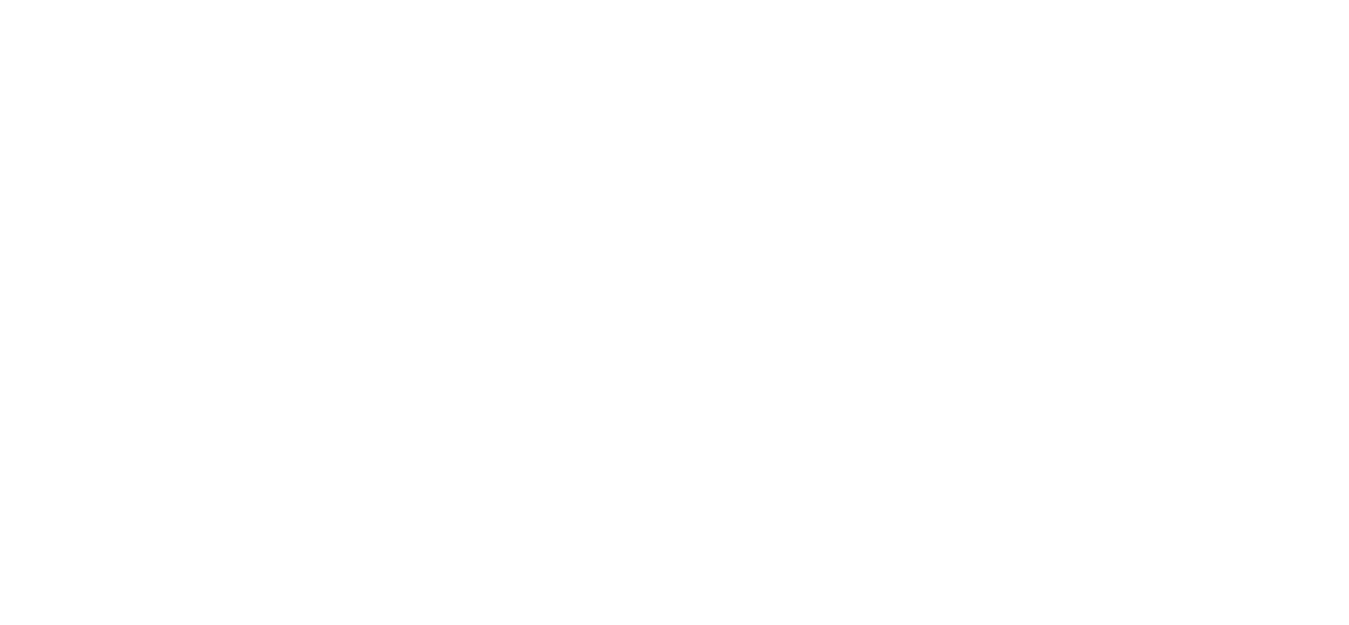 scroll, scrollTop: 0, scrollLeft: 0, axis: both 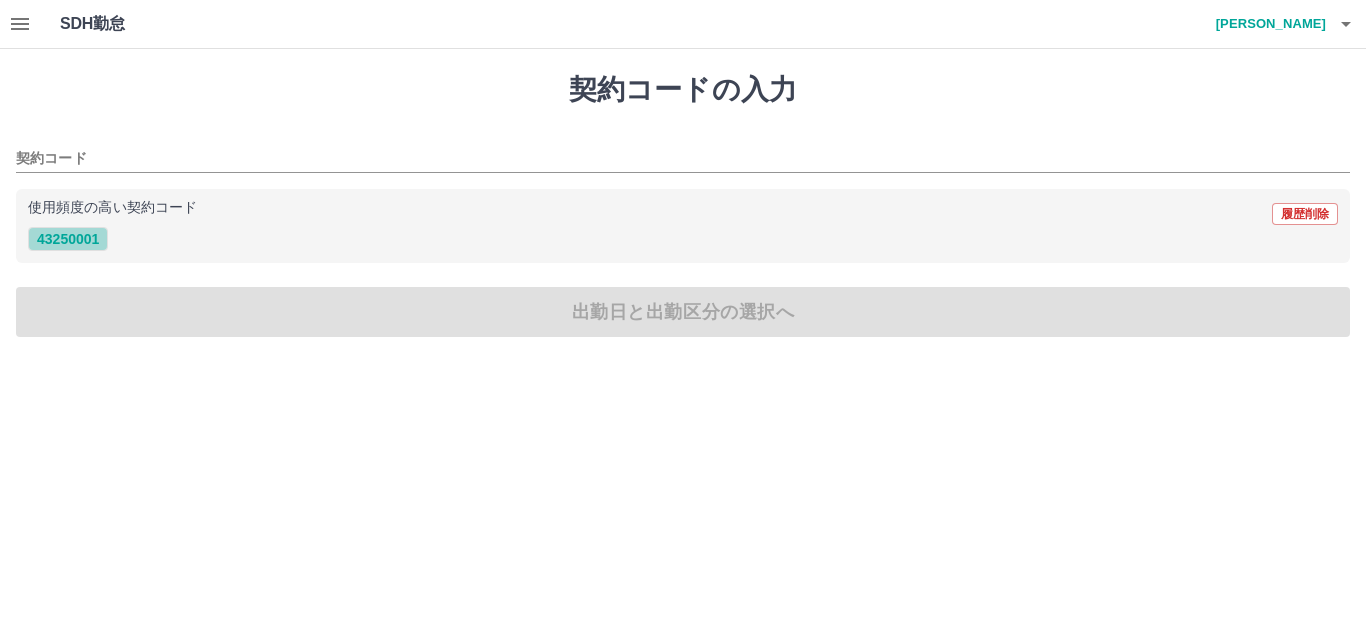 click on "43250001" at bounding box center (68, 239) 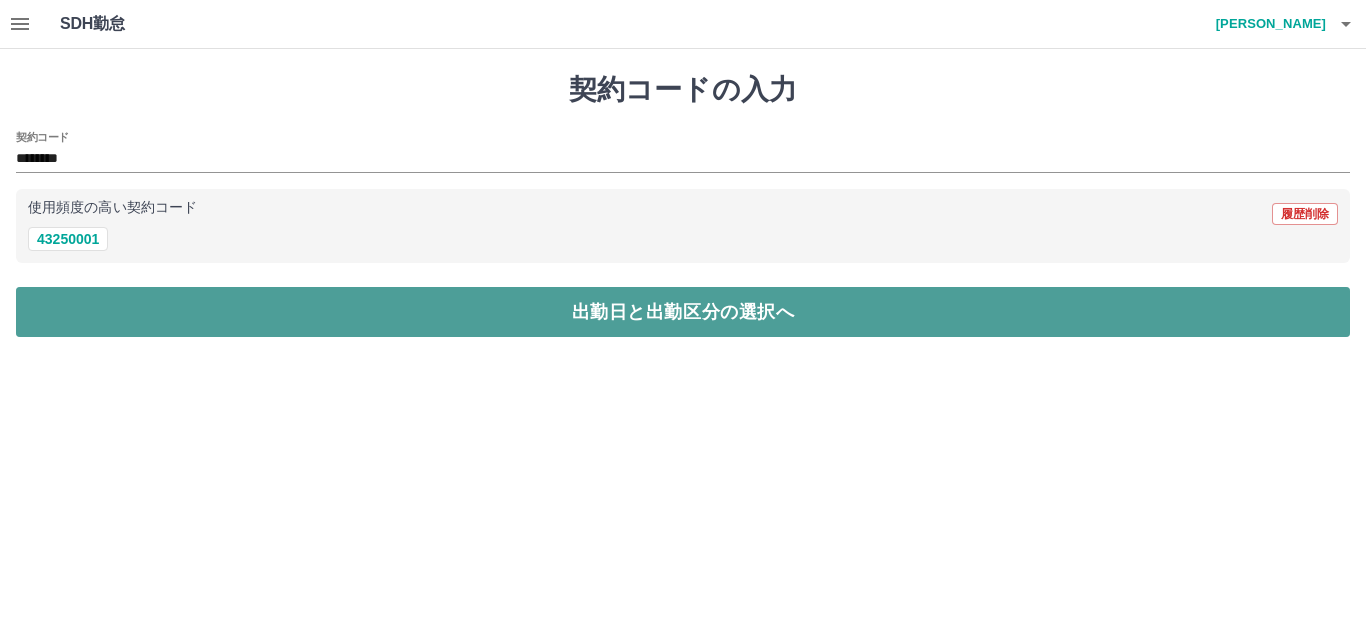 click on "出勤日と出勤区分の選択へ" at bounding box center (683, 312) 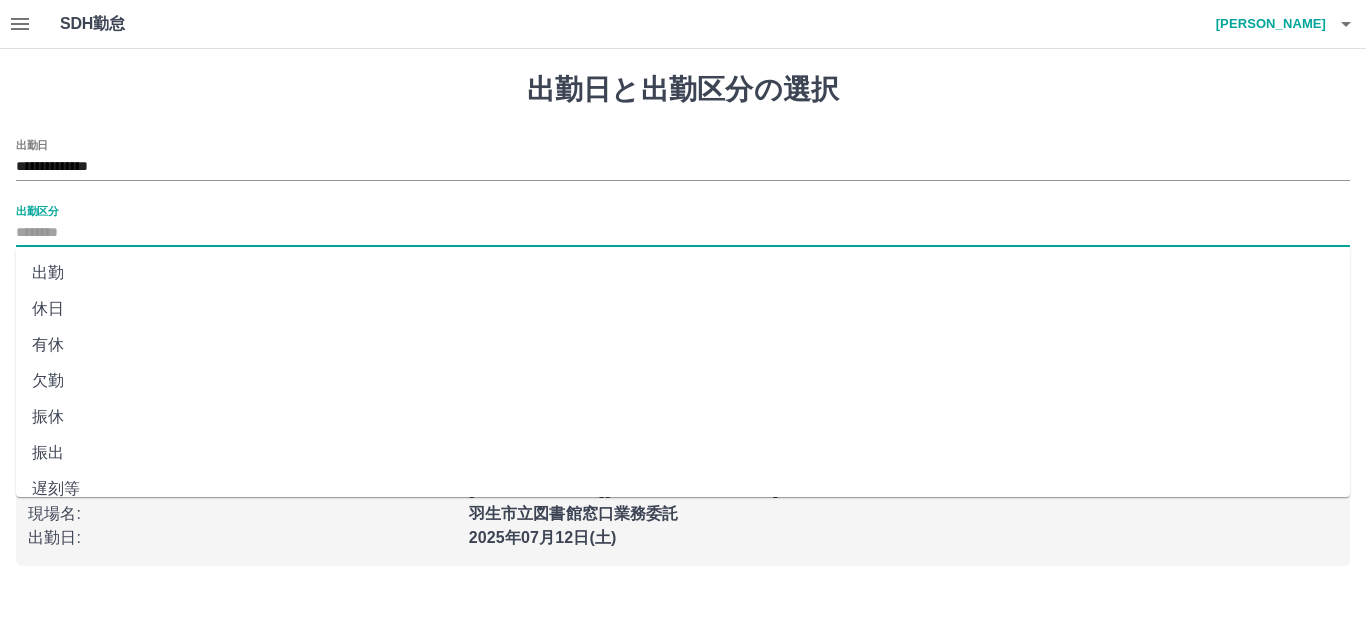 click on "出勤区分" at bounding box center (683, 233) 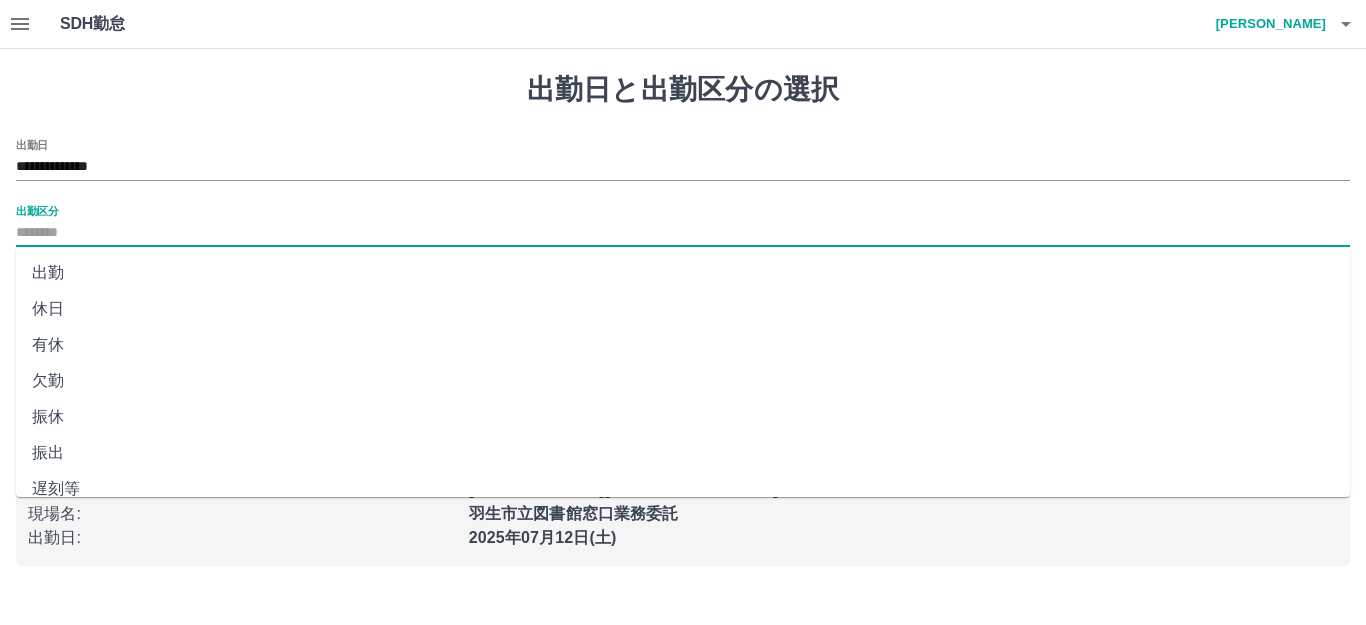 click on "出勤" at bounding box center [683, 273] 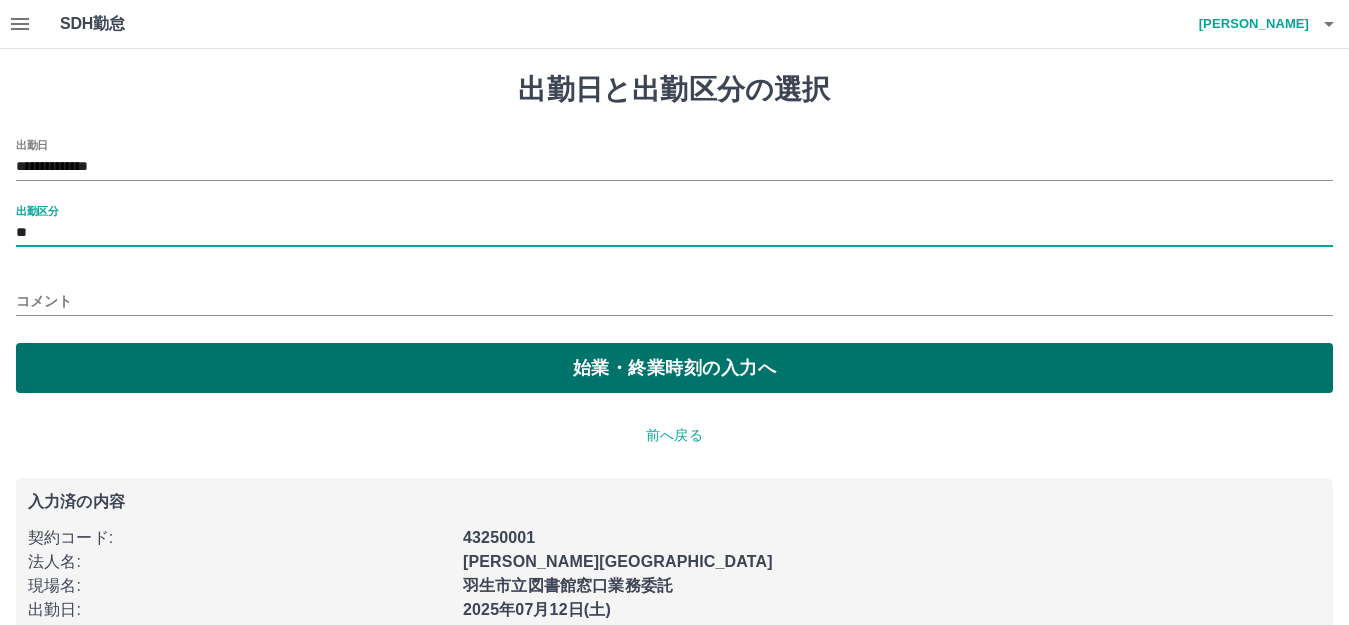 click on "始業・終業時刻の入力へ" at bounding box center (674, 368) 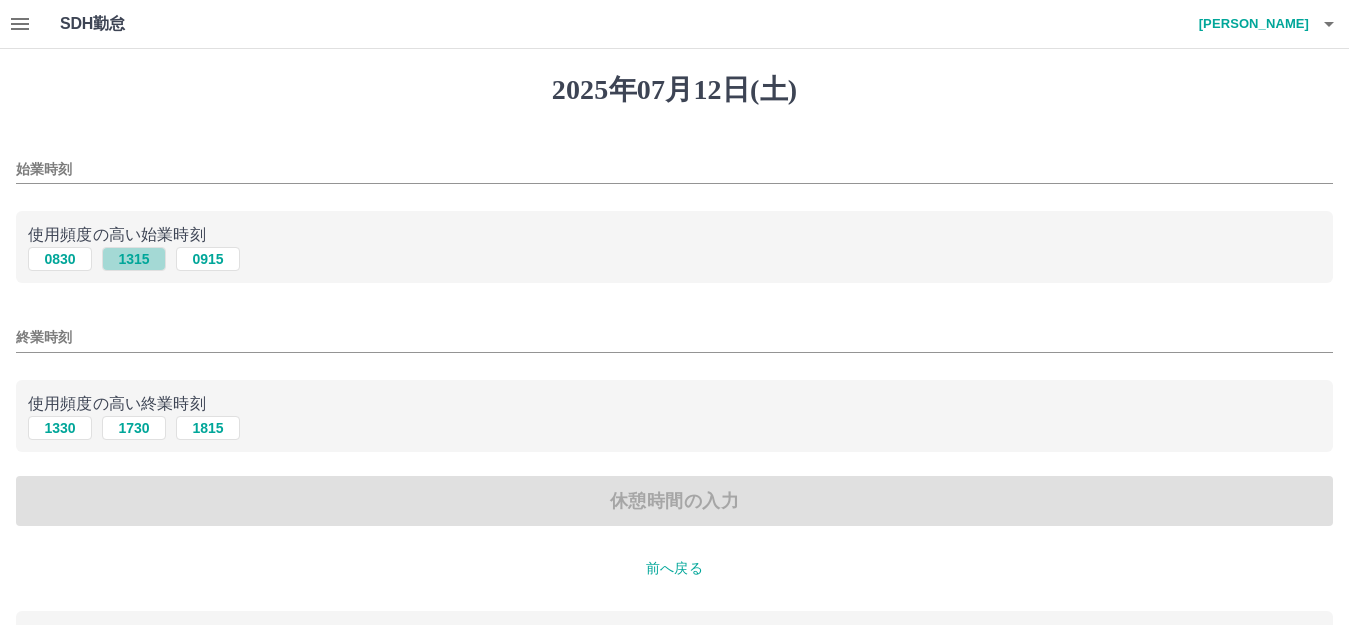 click on "1315" at bounding box center [134, 259] 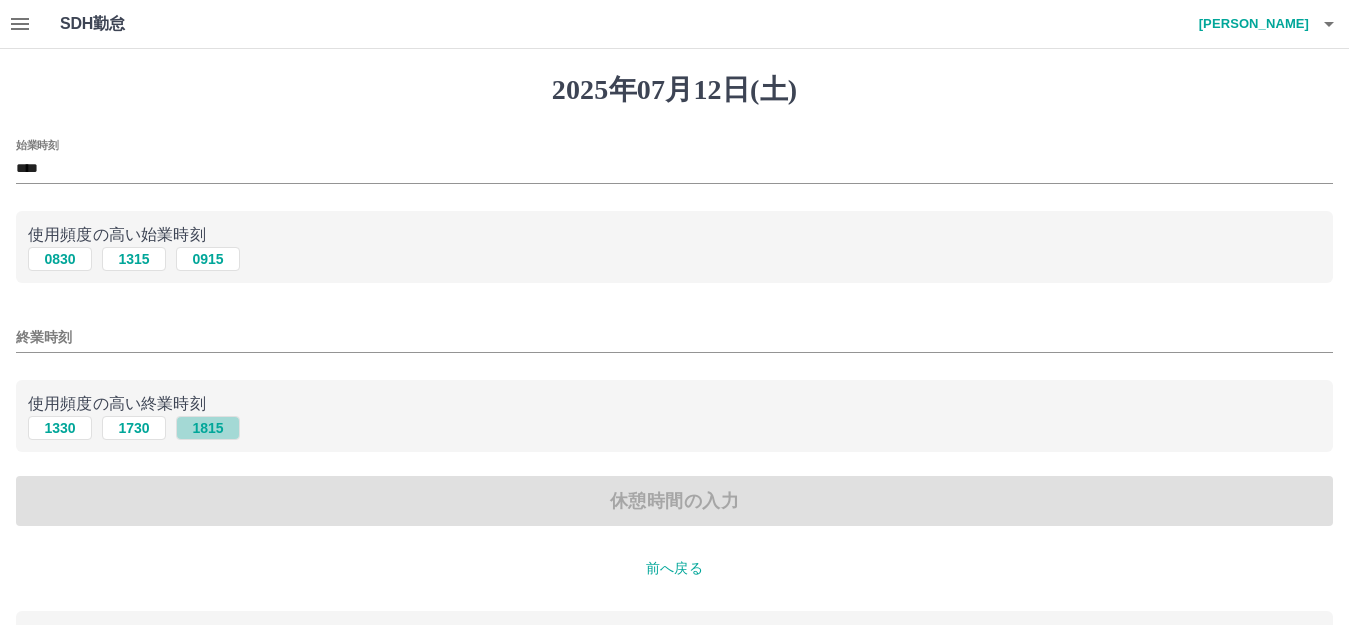 click on "1815" at bounding box center [208, 428] 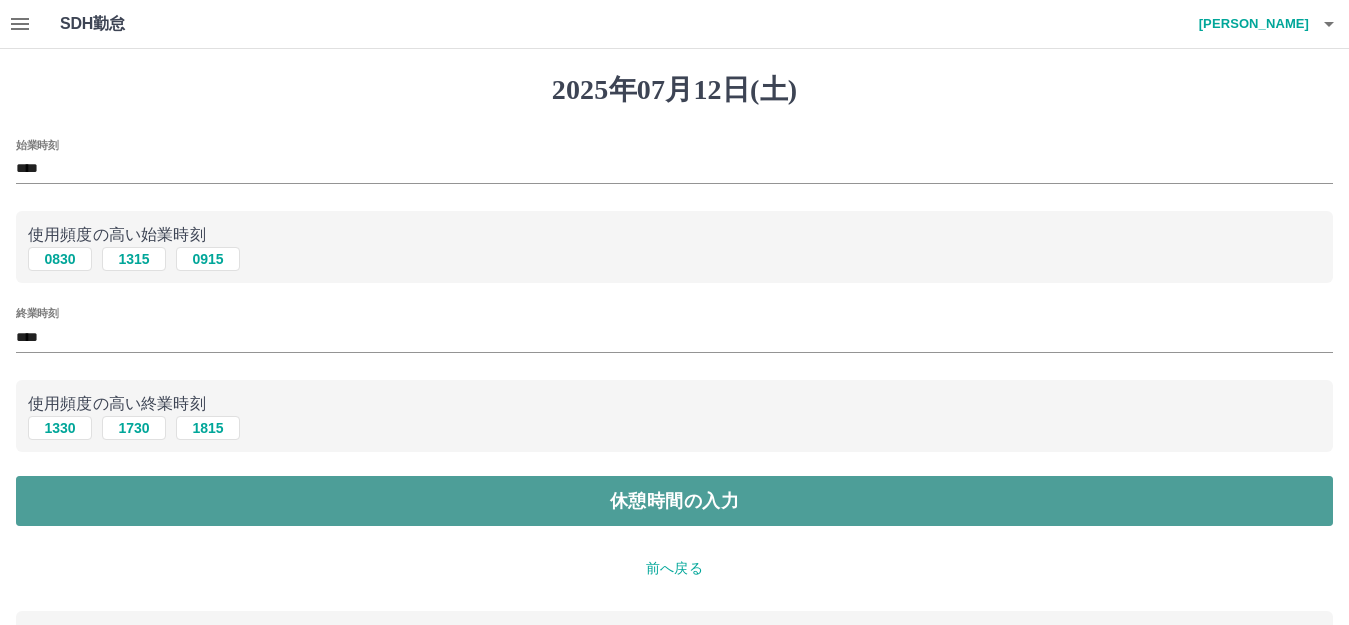 click on "休憩時間の入力" at bounding box center [674, 501] 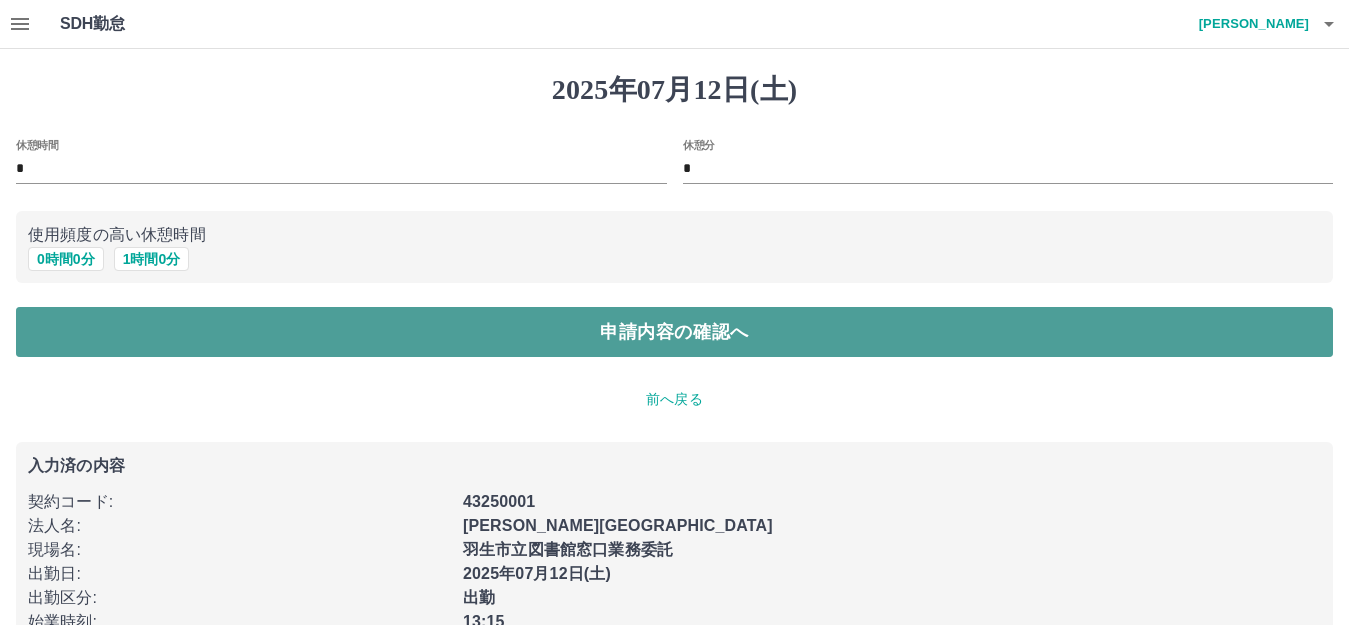 click on "申請内容の確認へ" at bounding box center [674, 332] 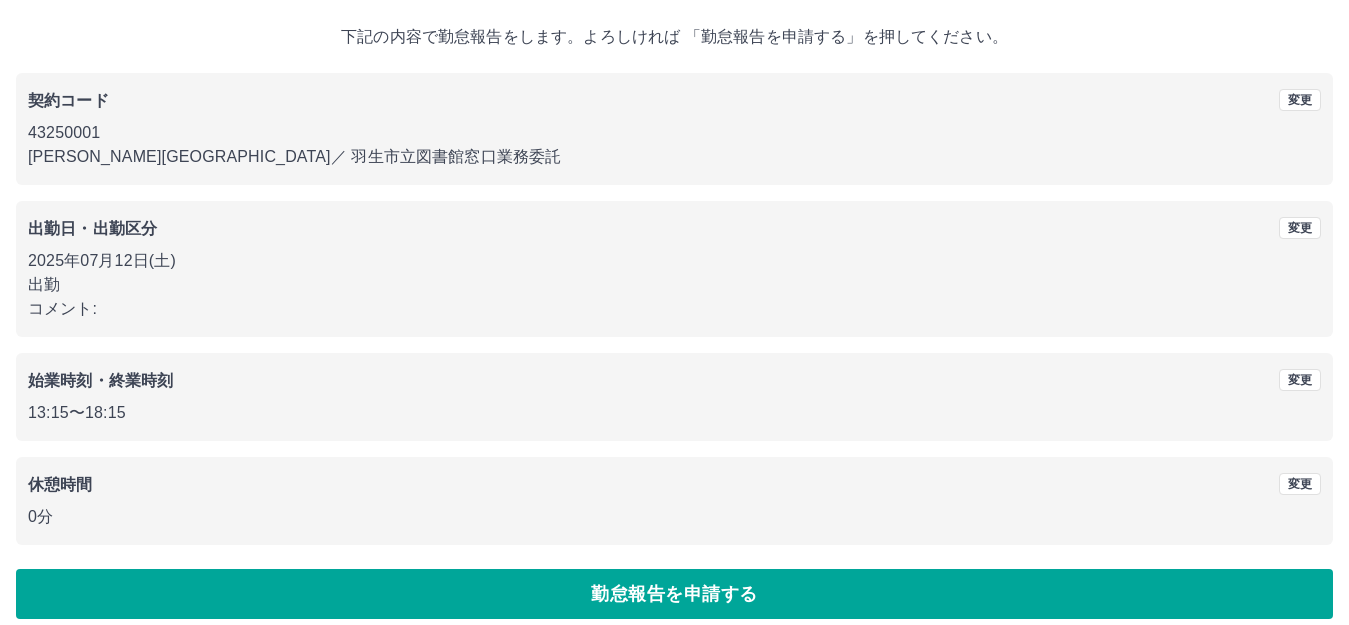 scroll, scrollTop: 124, scrollLeft: 0, axis: vertical 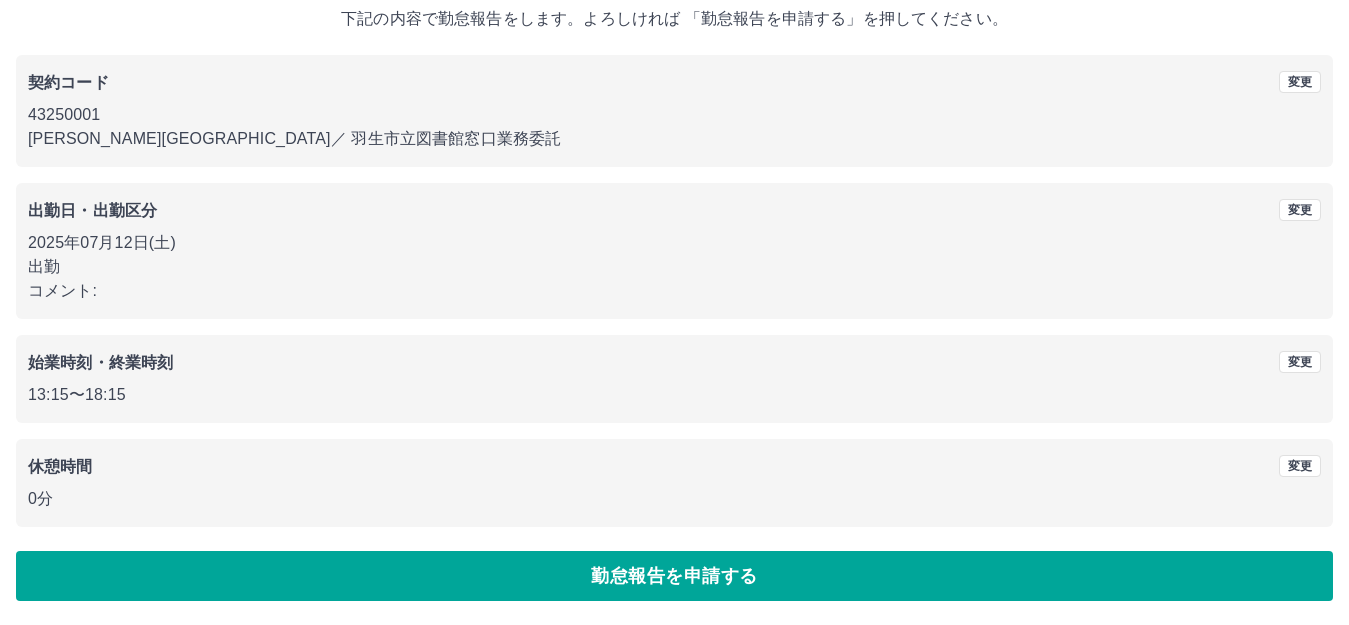 click on "勤怠報告を申請する" at bounding box center [674, 576] 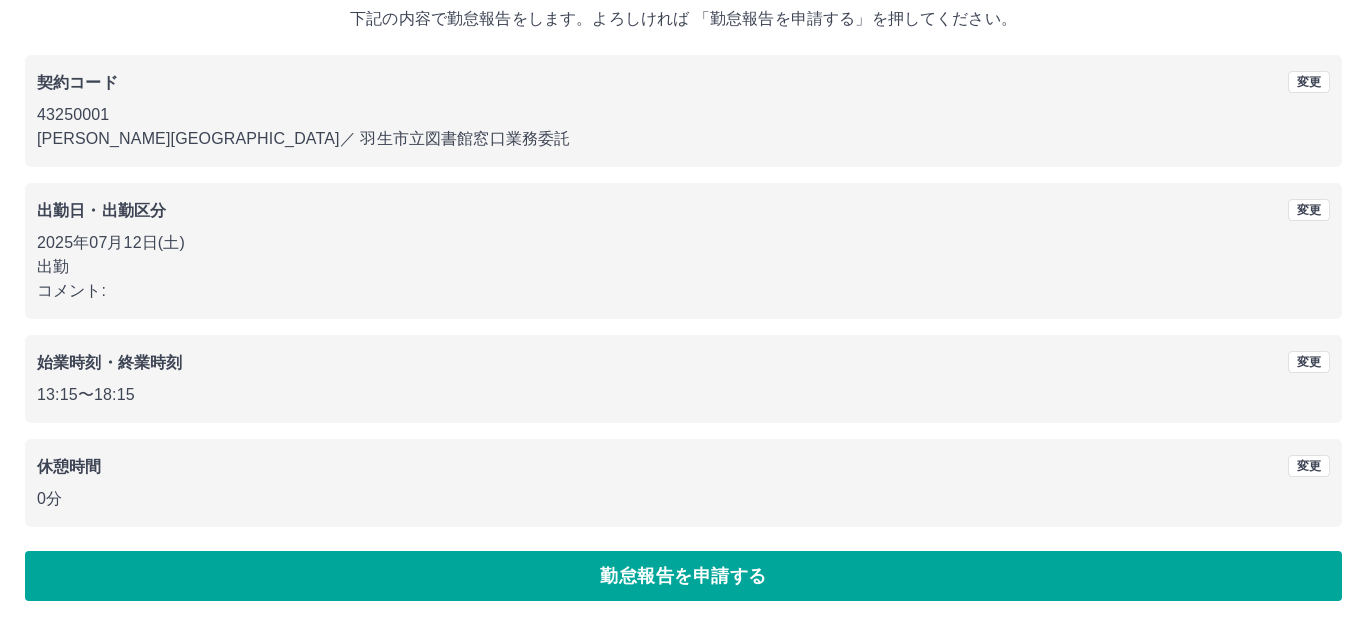 scroll, scrollTop: 0, scrollLeft: 0, axis: both 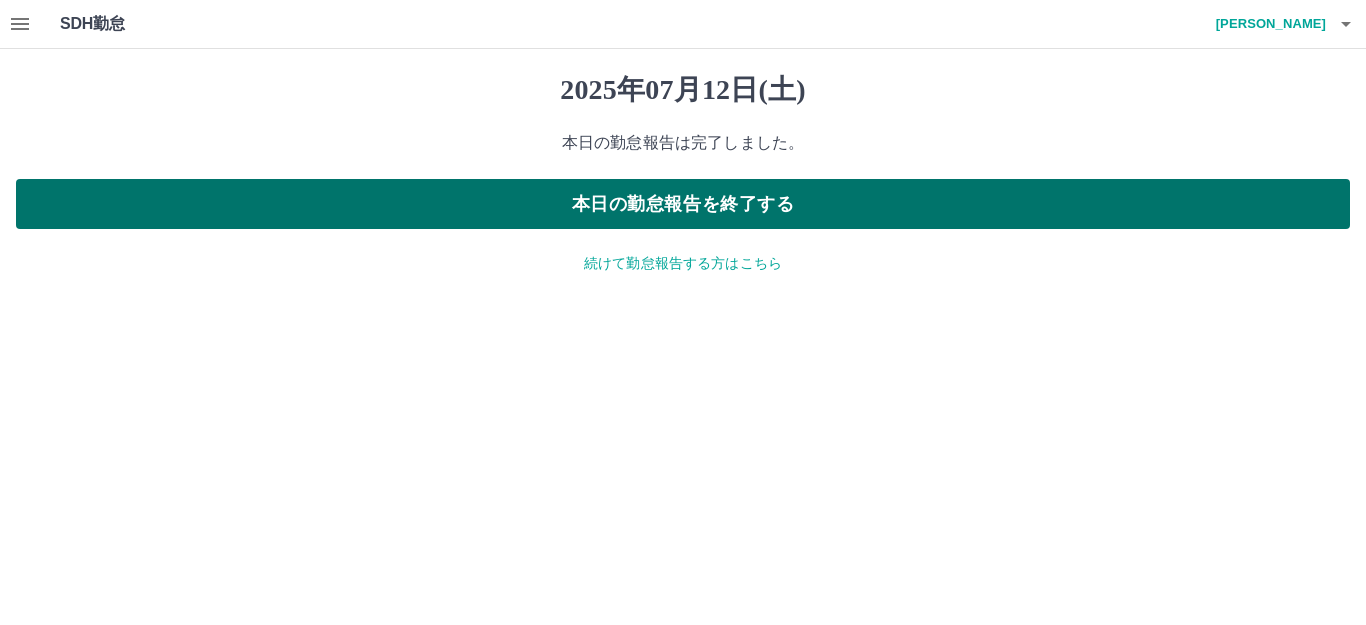 click on "本日の勤怠報告を終了する" at bounding box center (683, 204) 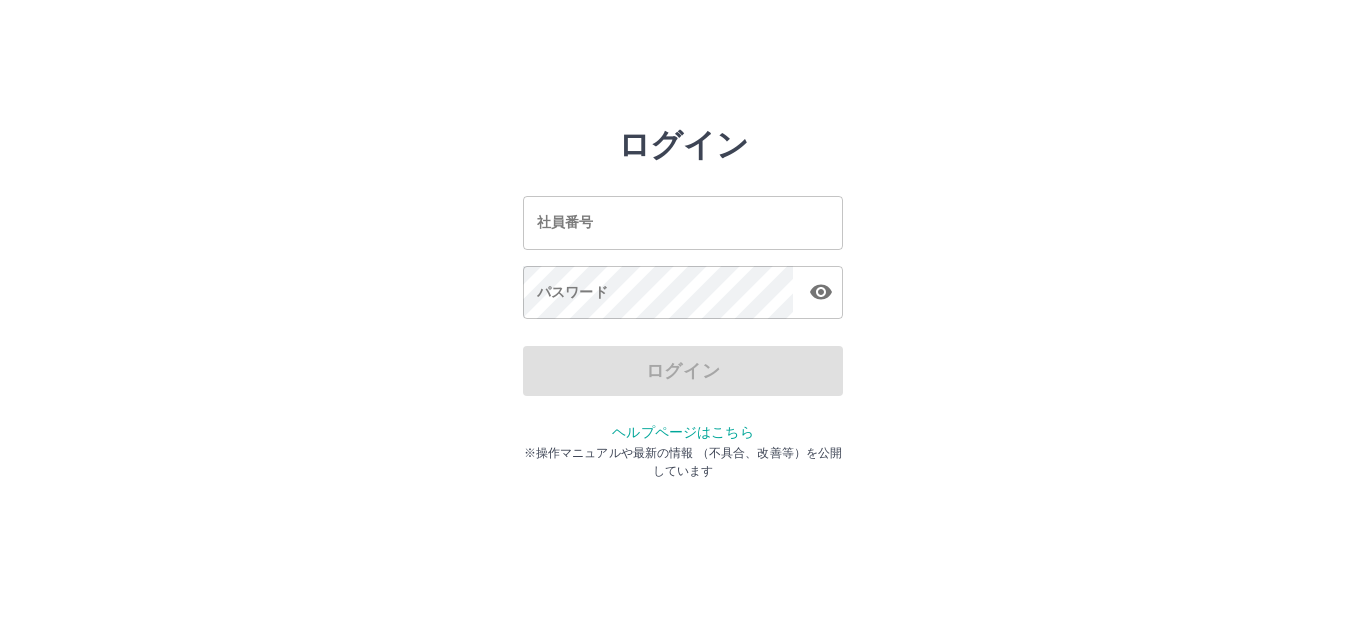 scroll, scrollTop: 0, scrollLeft: 0, axis: both 